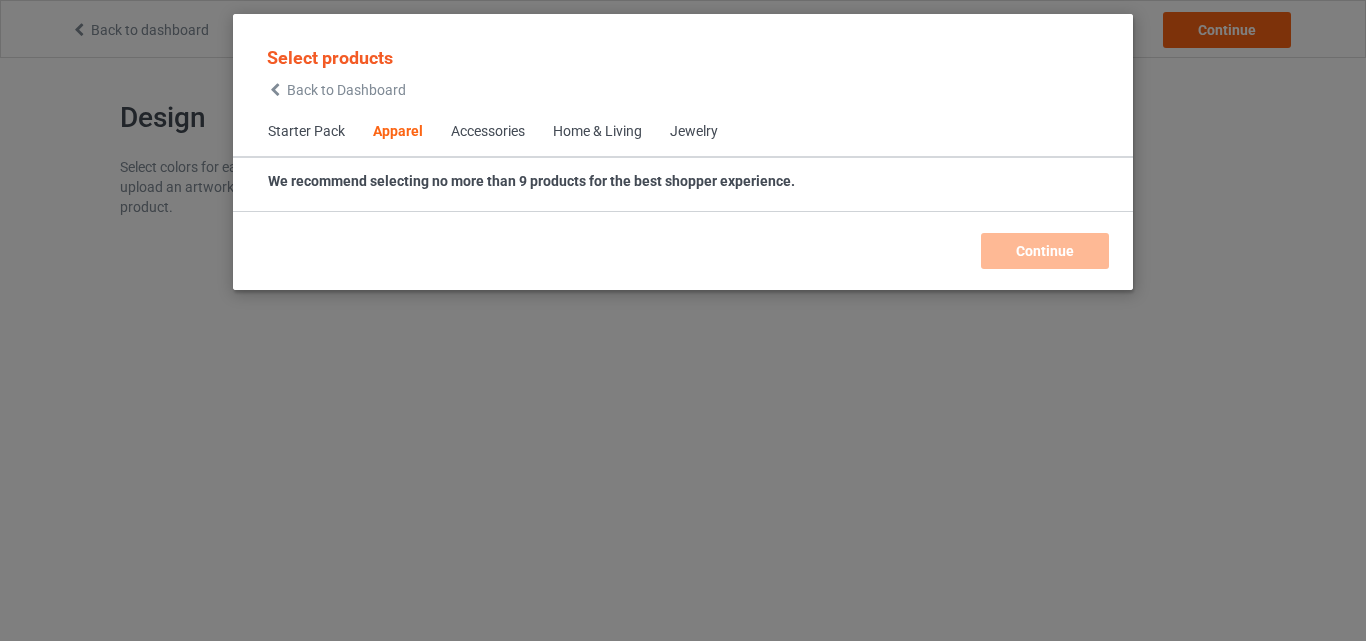 scroll, scrollTop: 0, scrollLeft: 0, axis: both 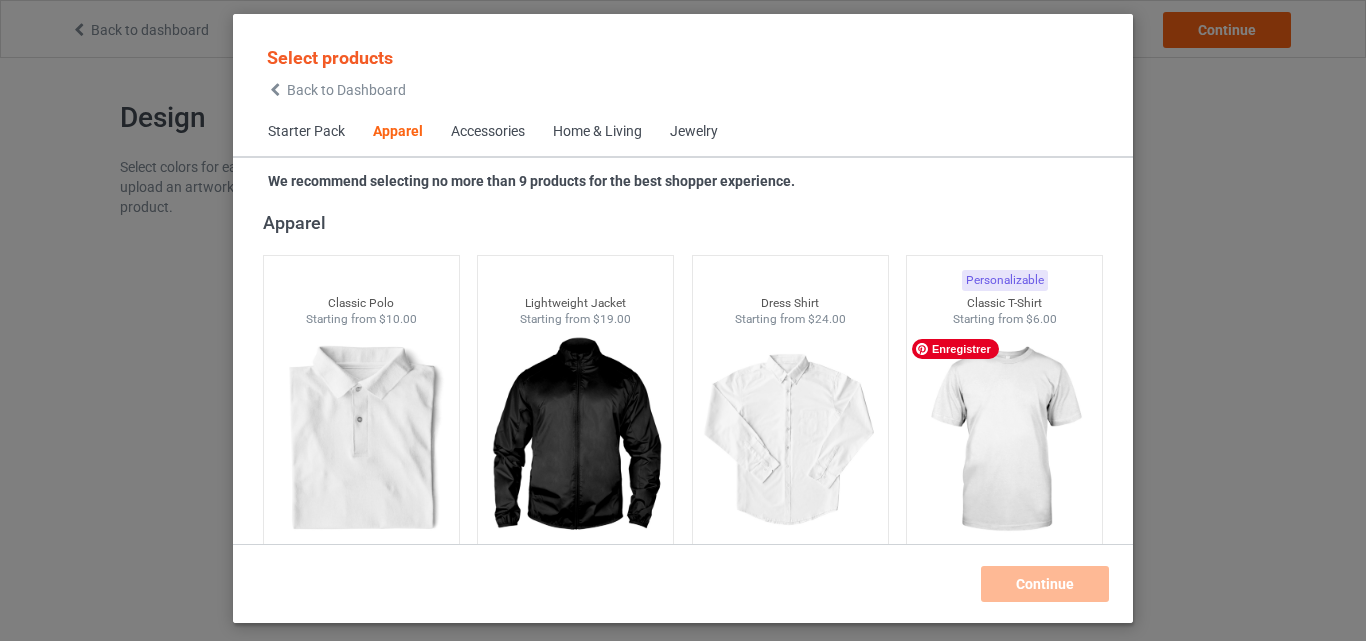click at bounding box center (1004, 440) 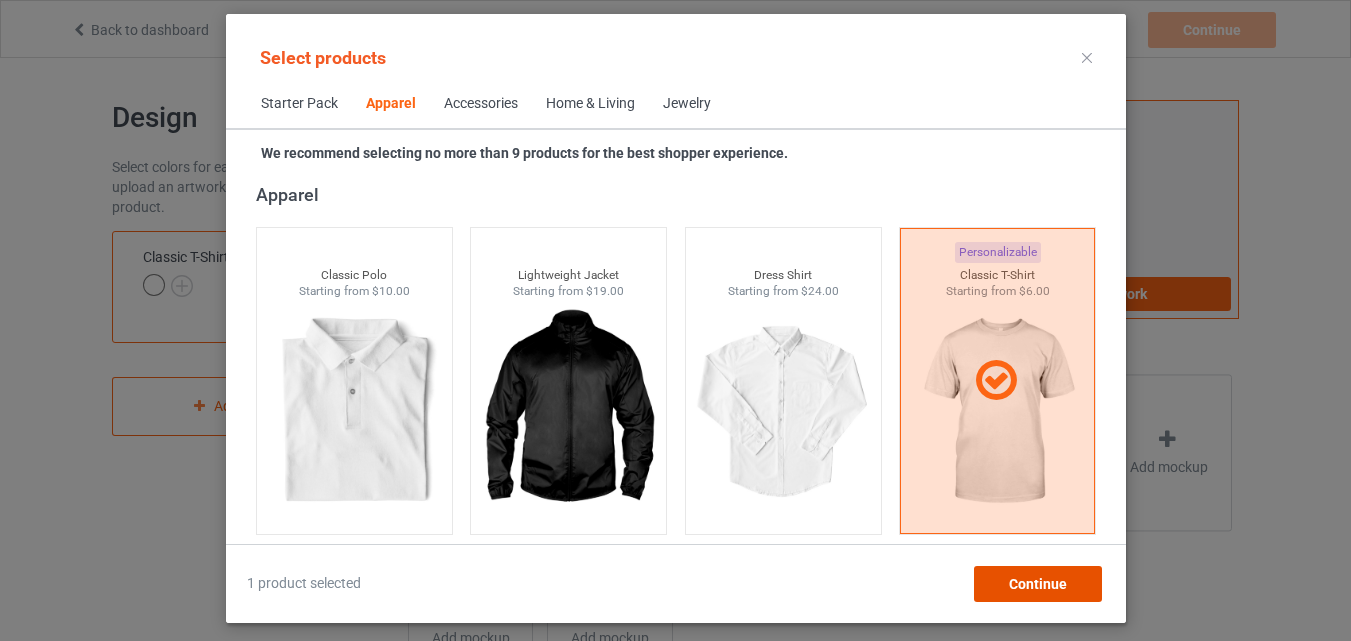click on "Continue" at bounding box center (1037, 584) 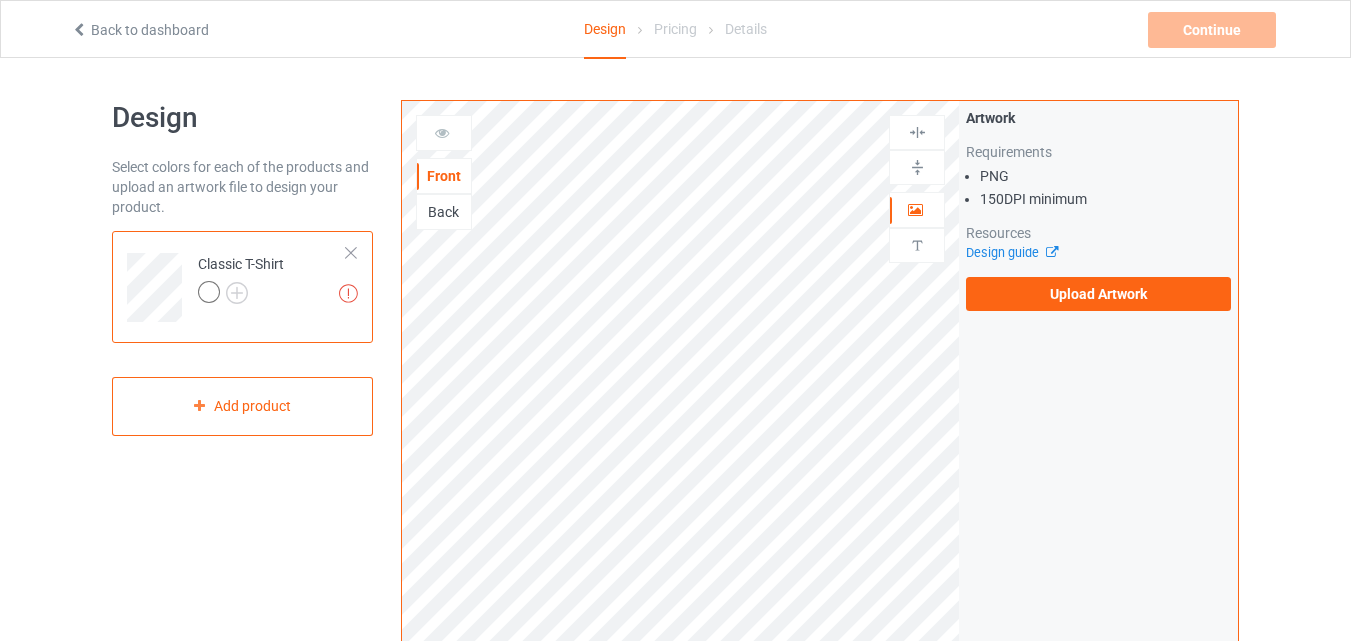 click on "Upload Artwork" at bounding box center [1098, 294] 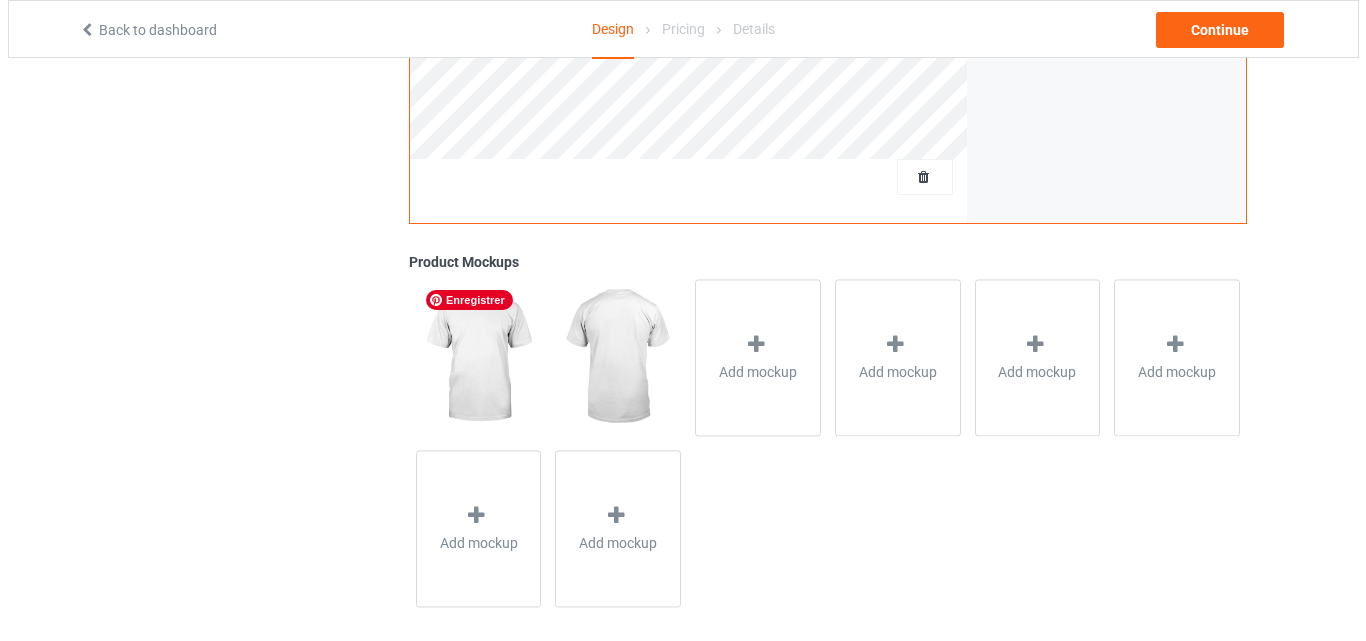 scroll, scrollTop: 655, scrollLeft: 0, axis: vertical 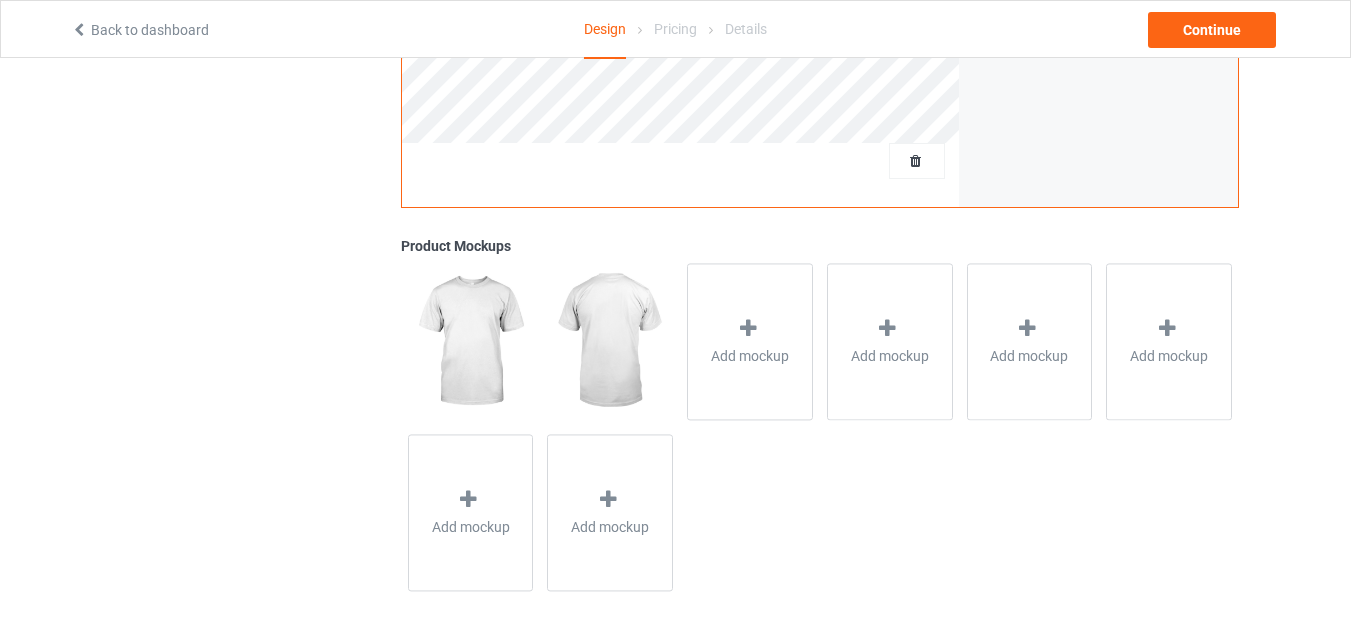 click on "Add mockup" at bounding box center [750, 356] 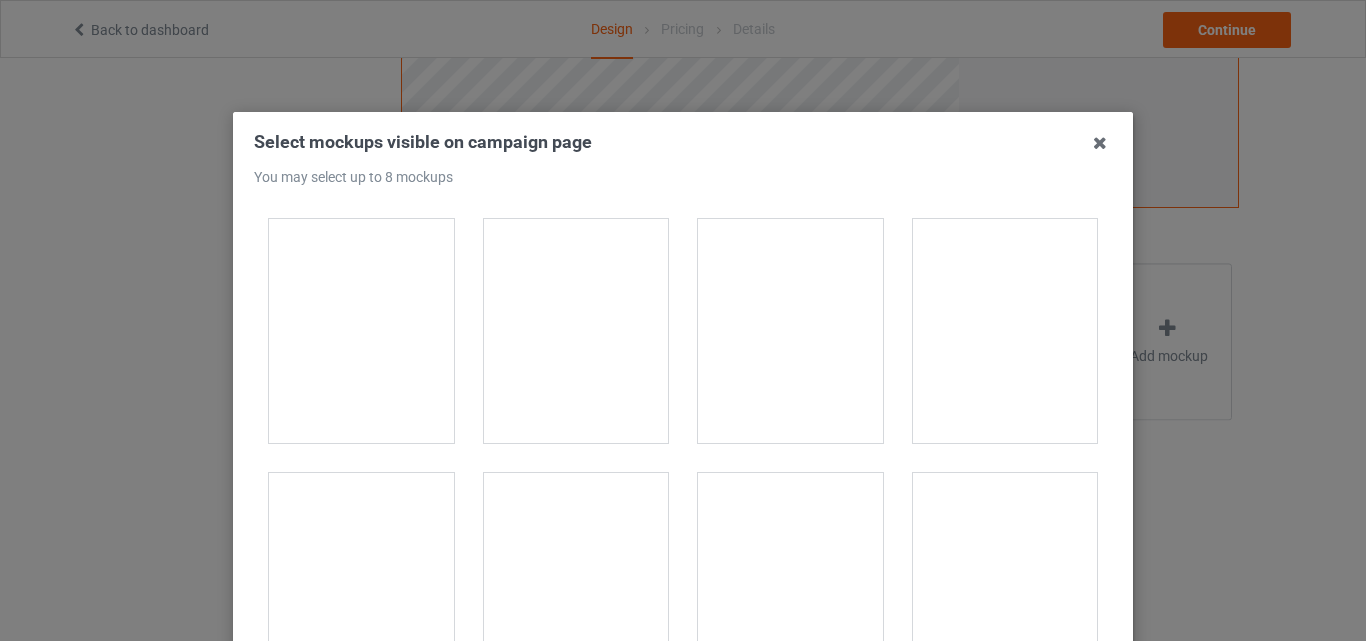 scroll, scrollTop: 1600, scrollLeft: 0, axis: vertical 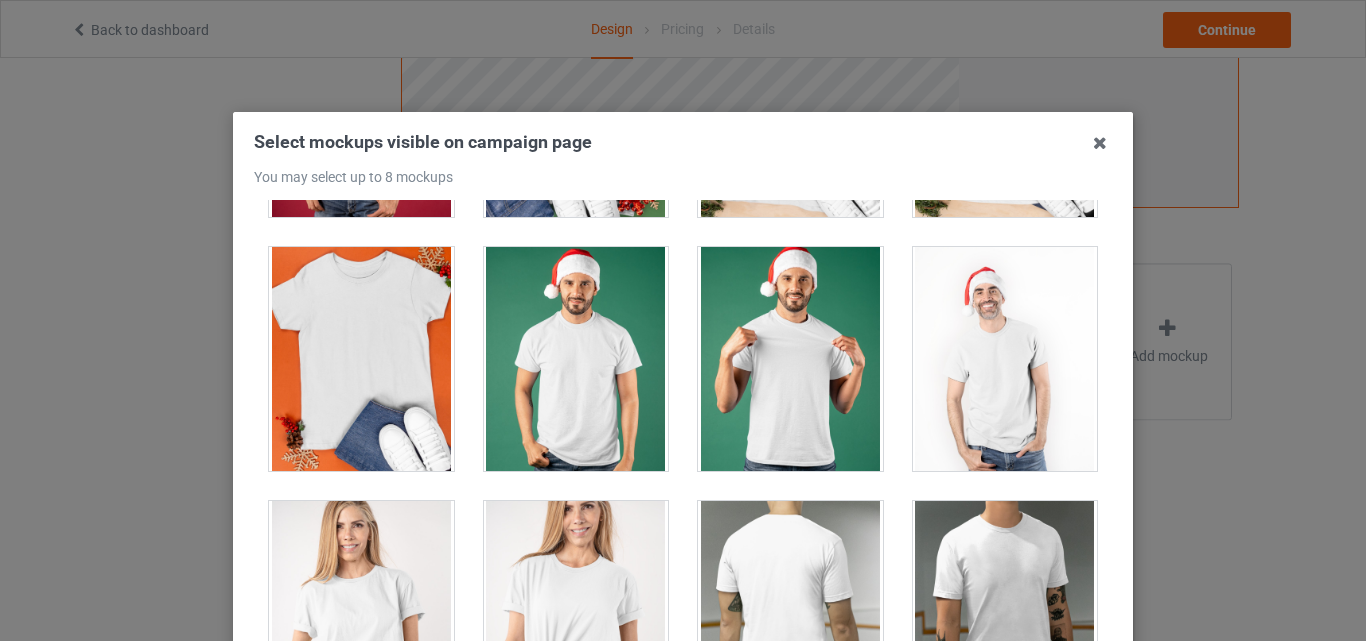 click at bounding box center [361, 359] 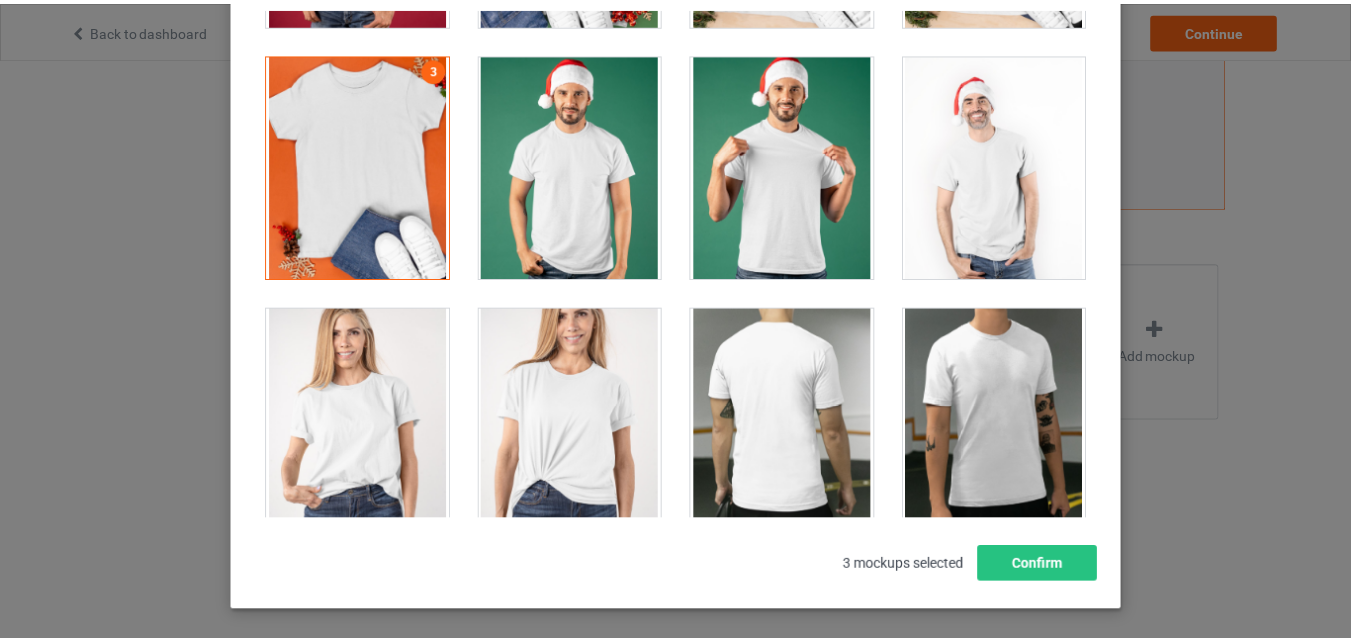 scroll, scrollTop: 205, scrollLeft: 0, axis: vertical 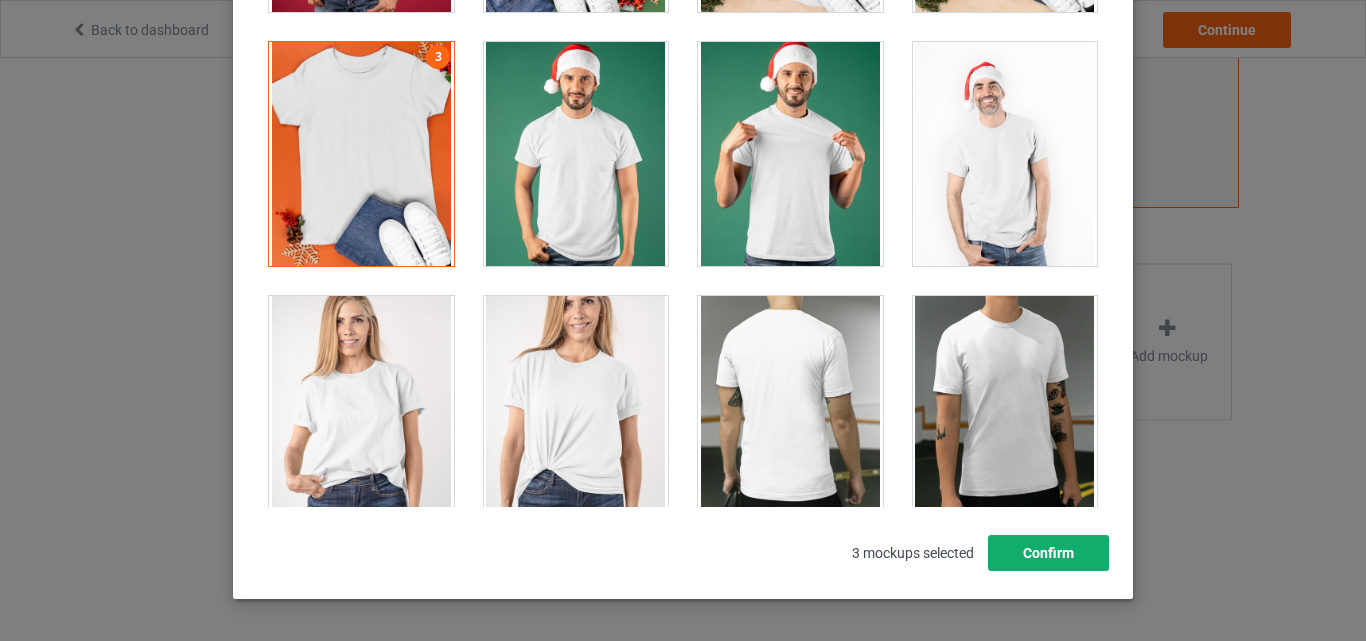 click on "Confirm" at bounding box center (1048, 553) 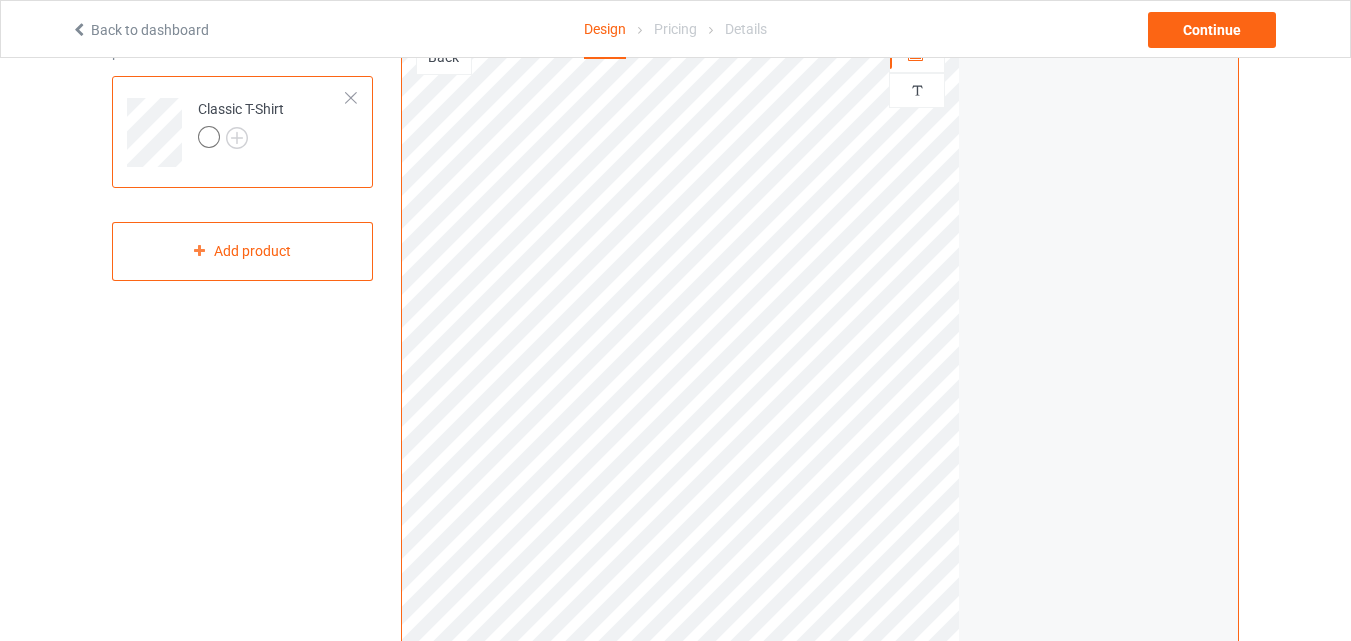 scroll, scrollTop: 55, scrollLeft: 0, axis: vertical 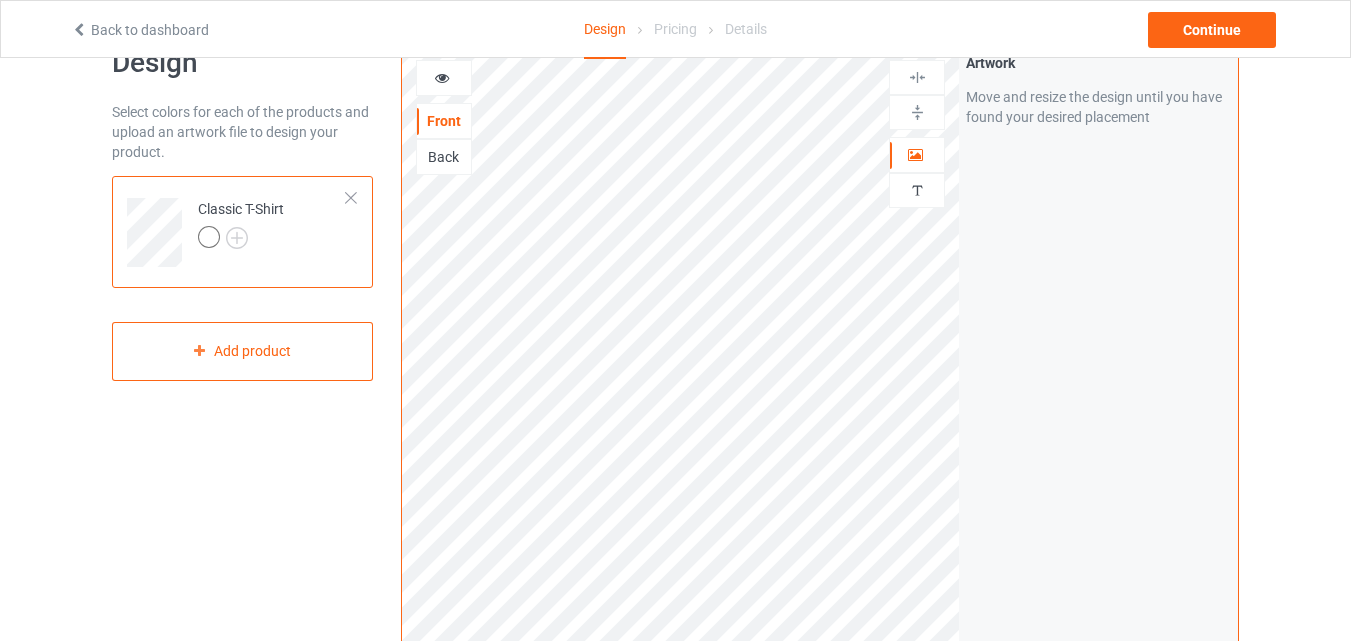 click at bounding box center [0, 0] 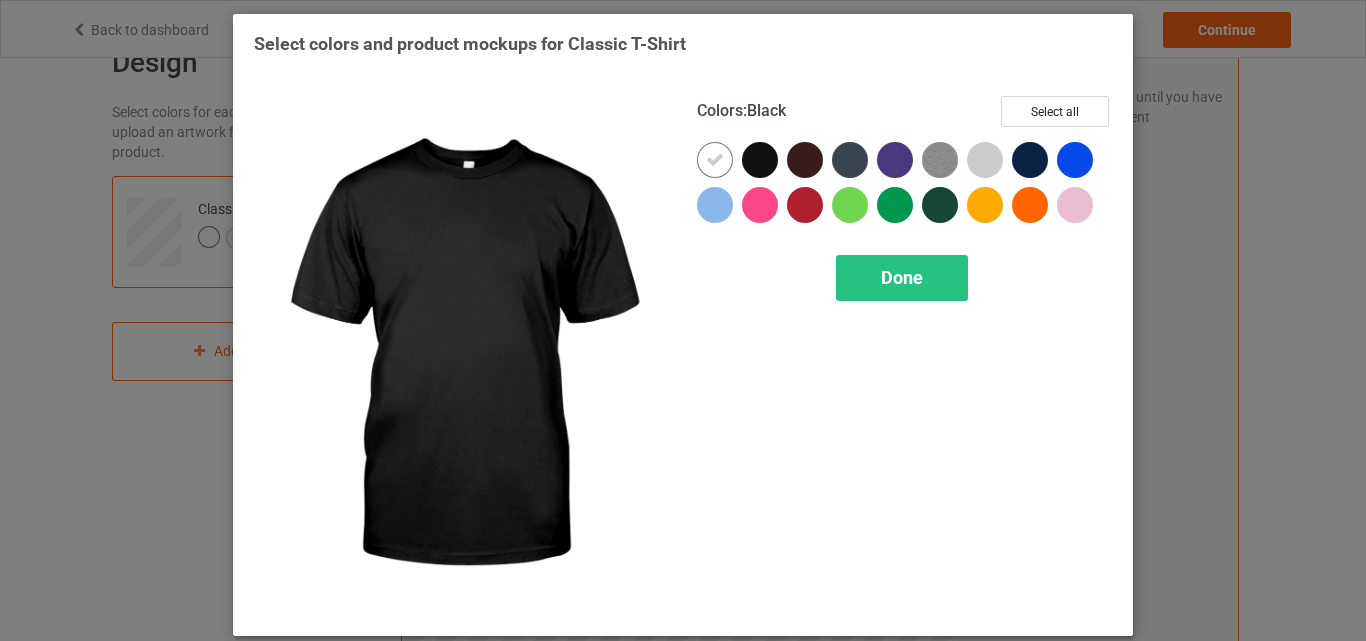 click at bounding box center [760, 160] 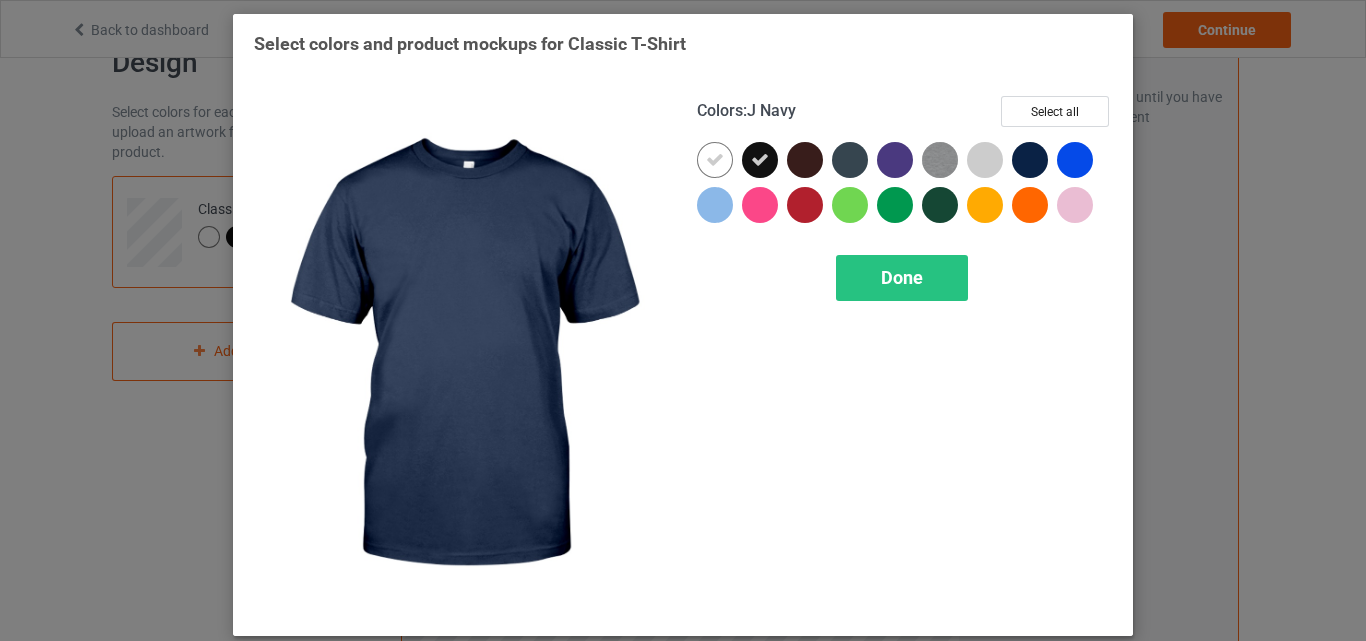 click at bounding box center (1030, 160) 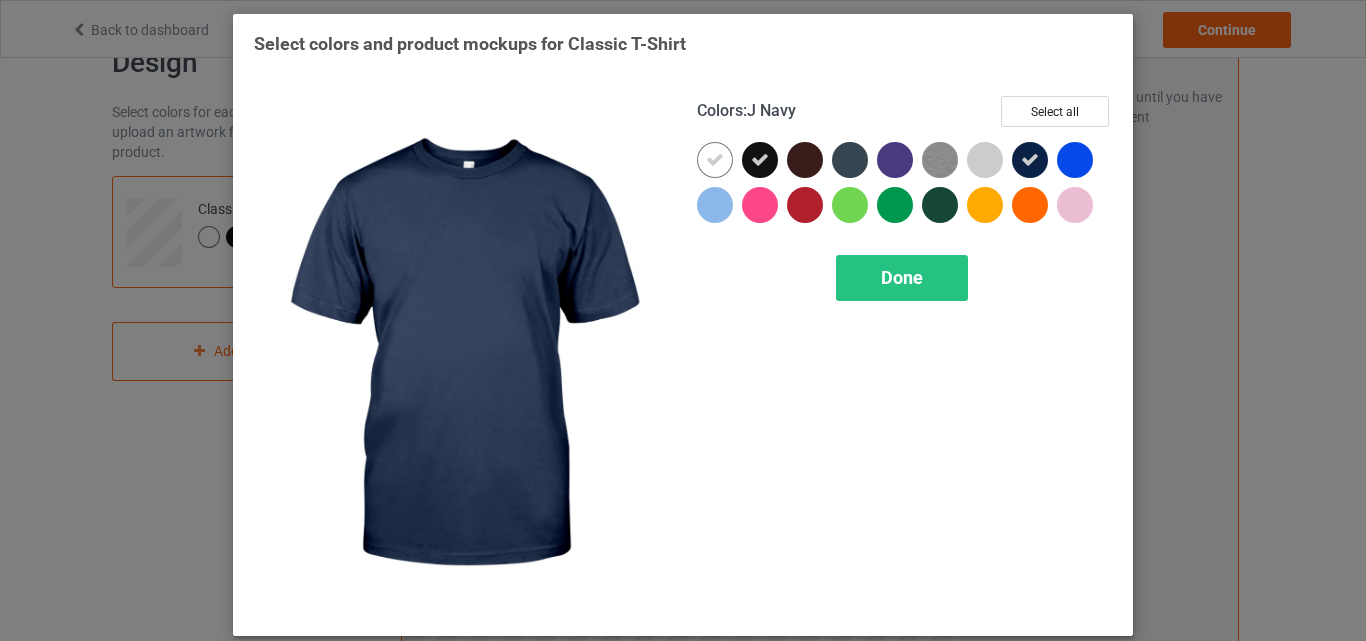click at bounding box center (1030, 160) 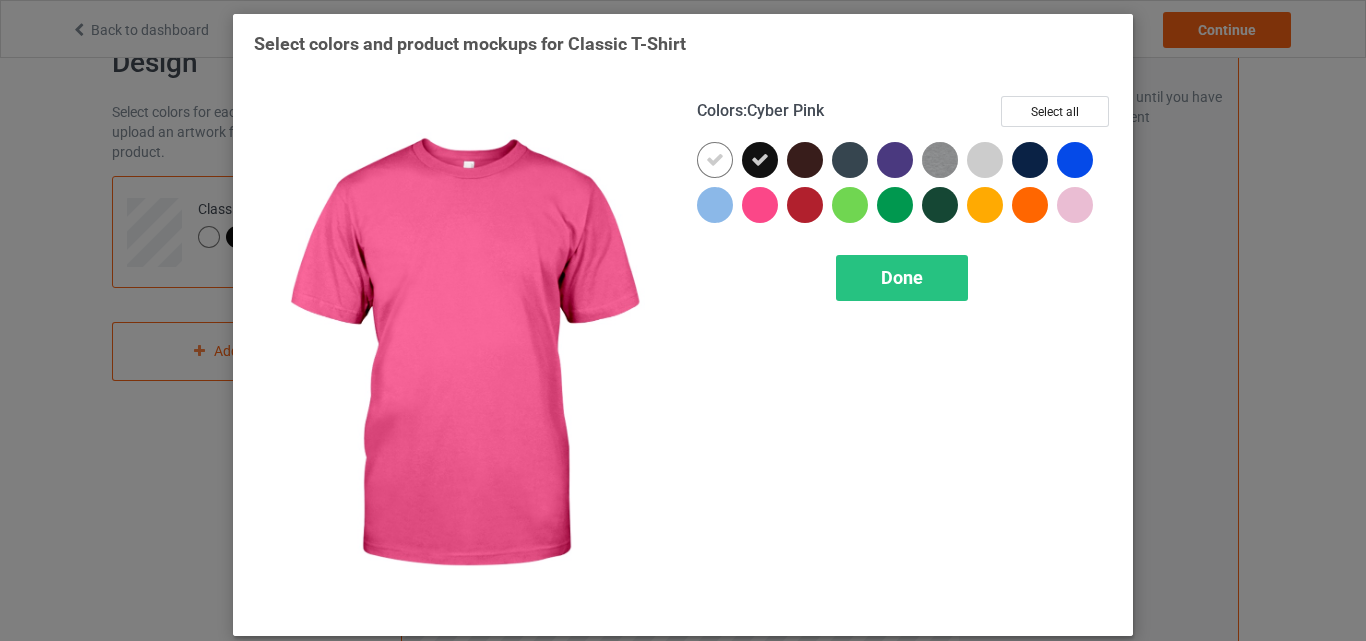 click on "Done" at bounding box center (902, 278) 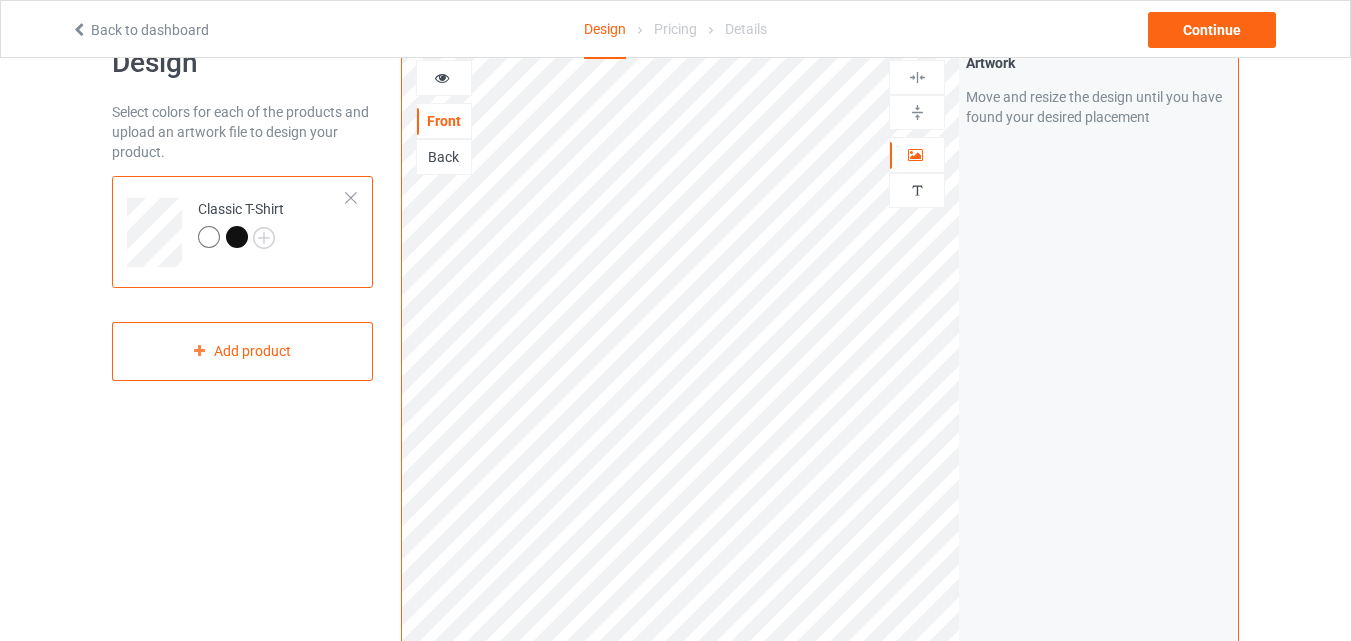 click at bounding box center (237, 237) 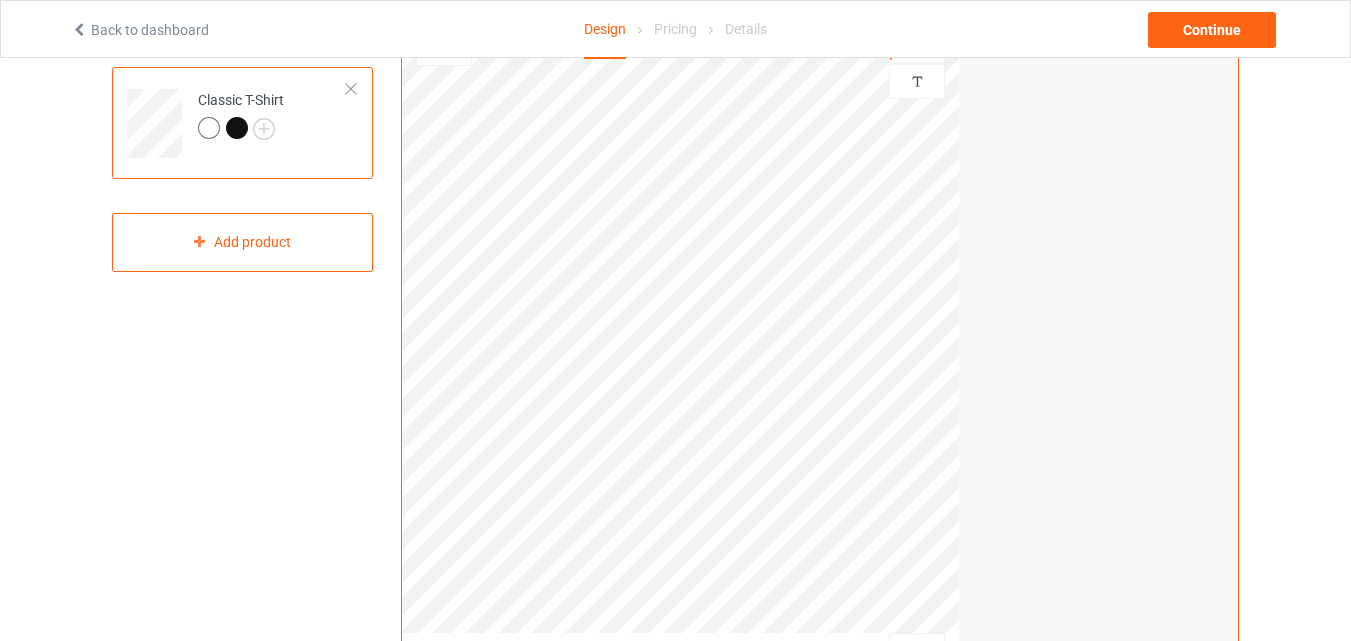 scroll, scrollTop: 55, scrollLeft: 0, axis: vertical 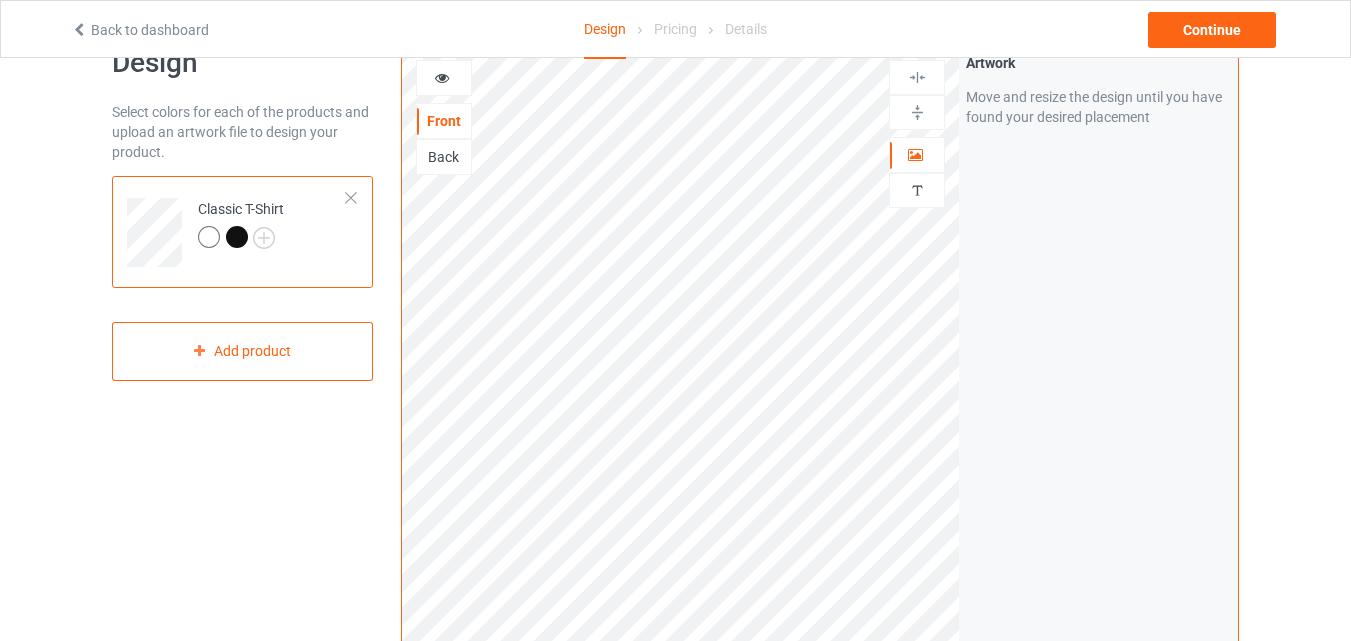 click at bounding box center (209, 237) 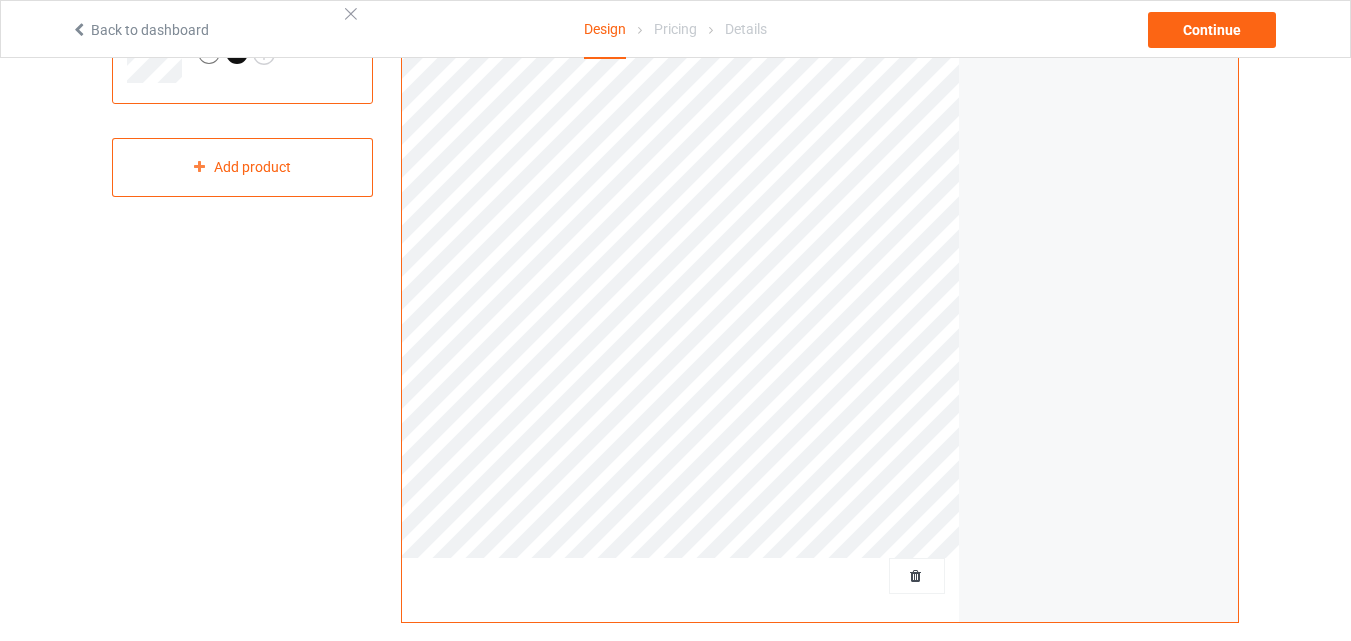 scroll, scrollTop: 0, scrollLeft: 0, axis: both 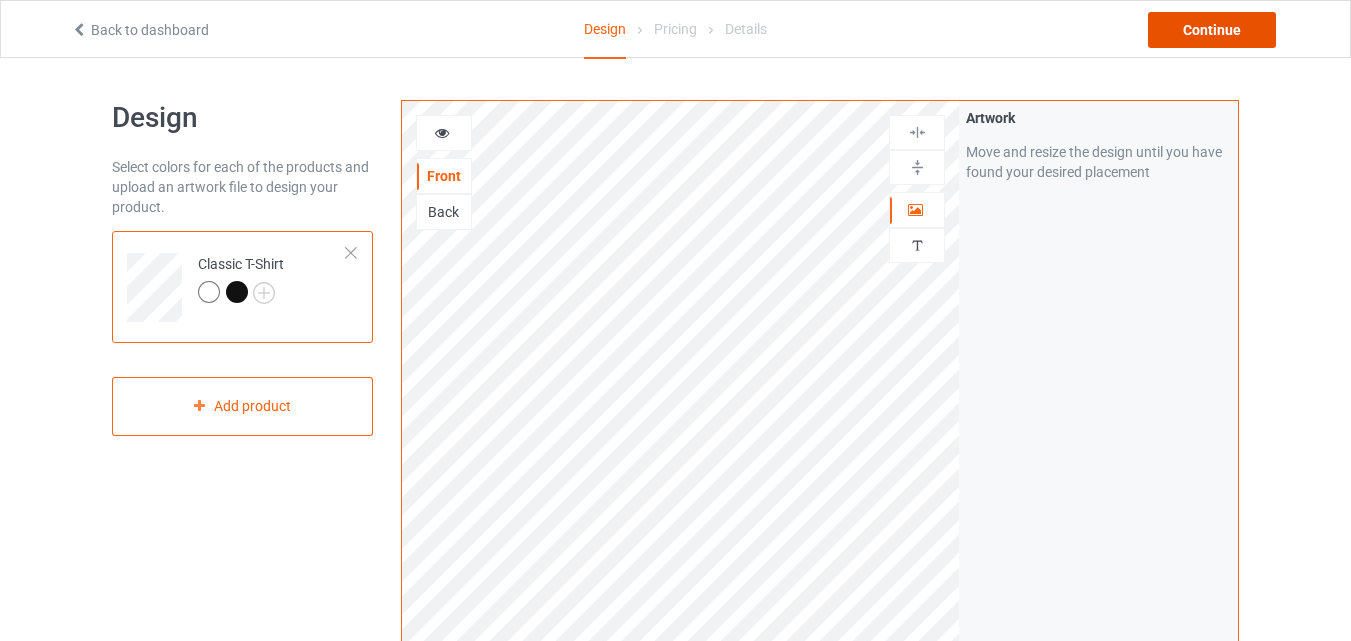 click on "Continue" at bounding box center [1212, 30] 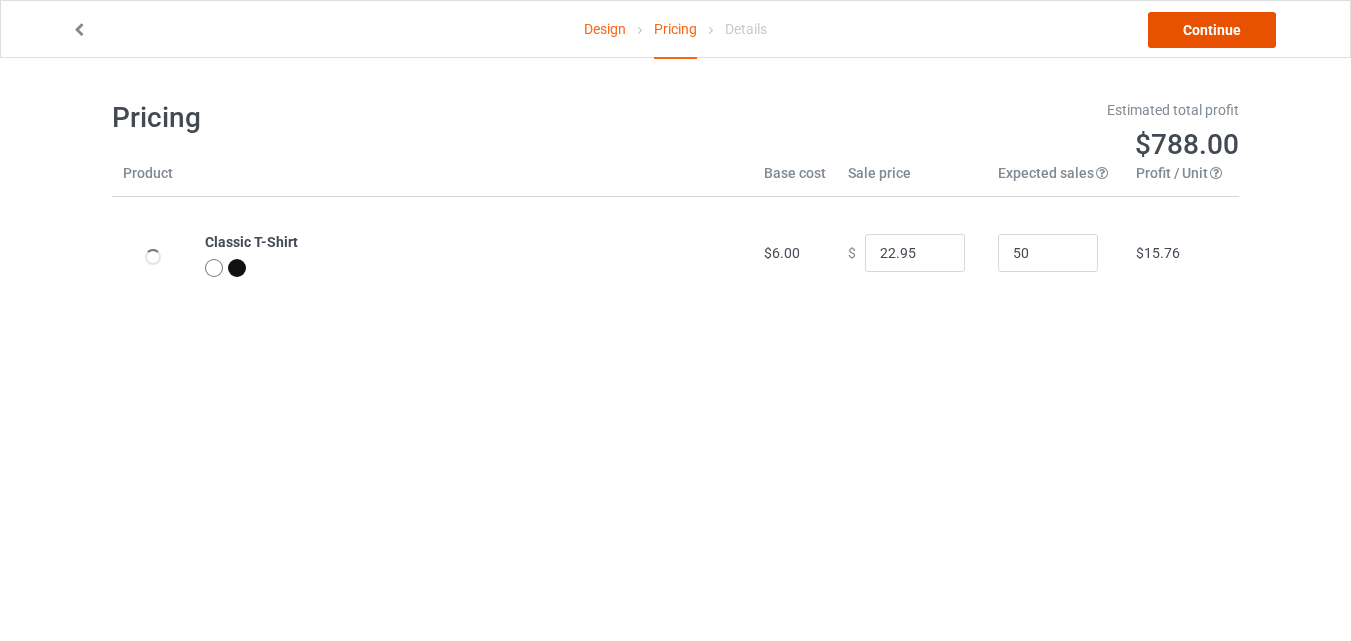 click on "Continue" at bounding box center (1212, 30) 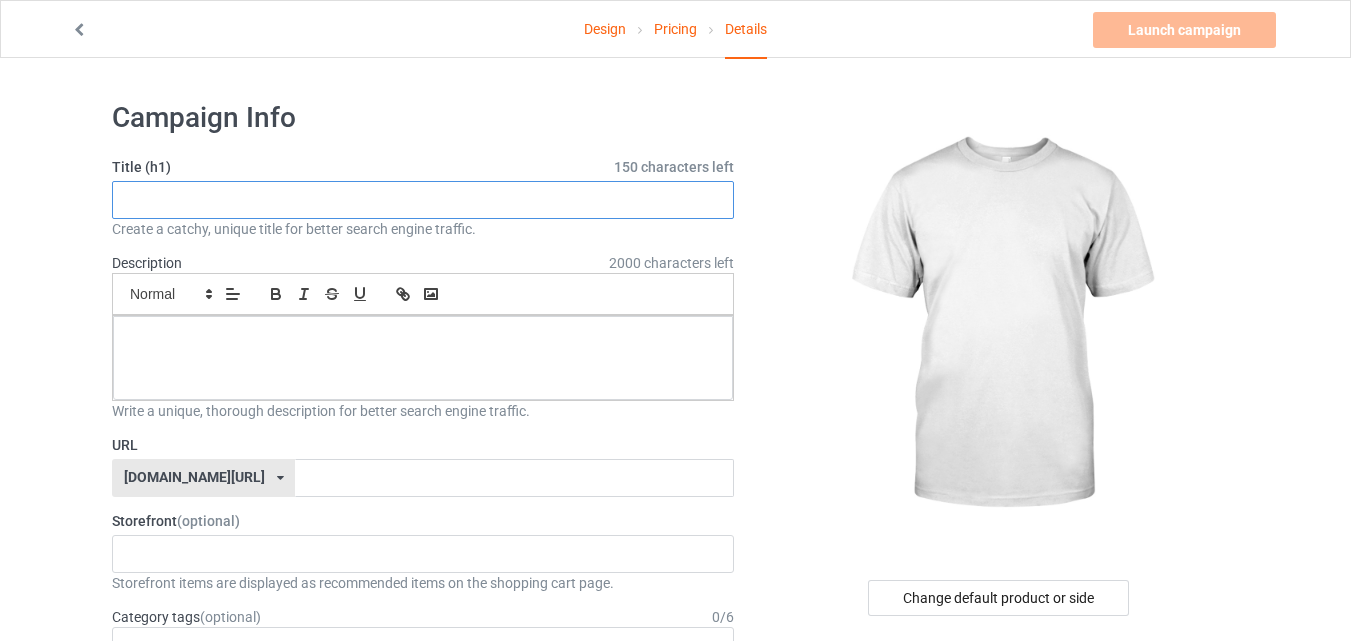 paste on "Swish Mouthwash Jerk Off T-Shirt" 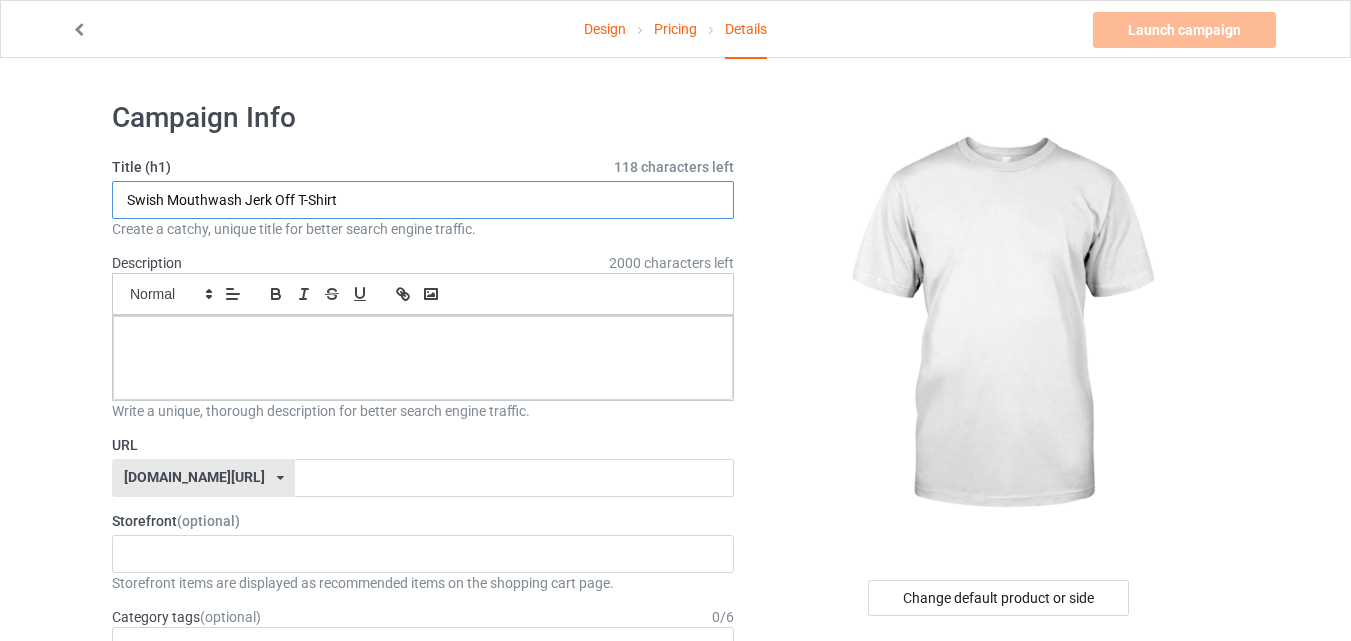 type on "Swish Mouthwash Jerk Off T-Shirt" 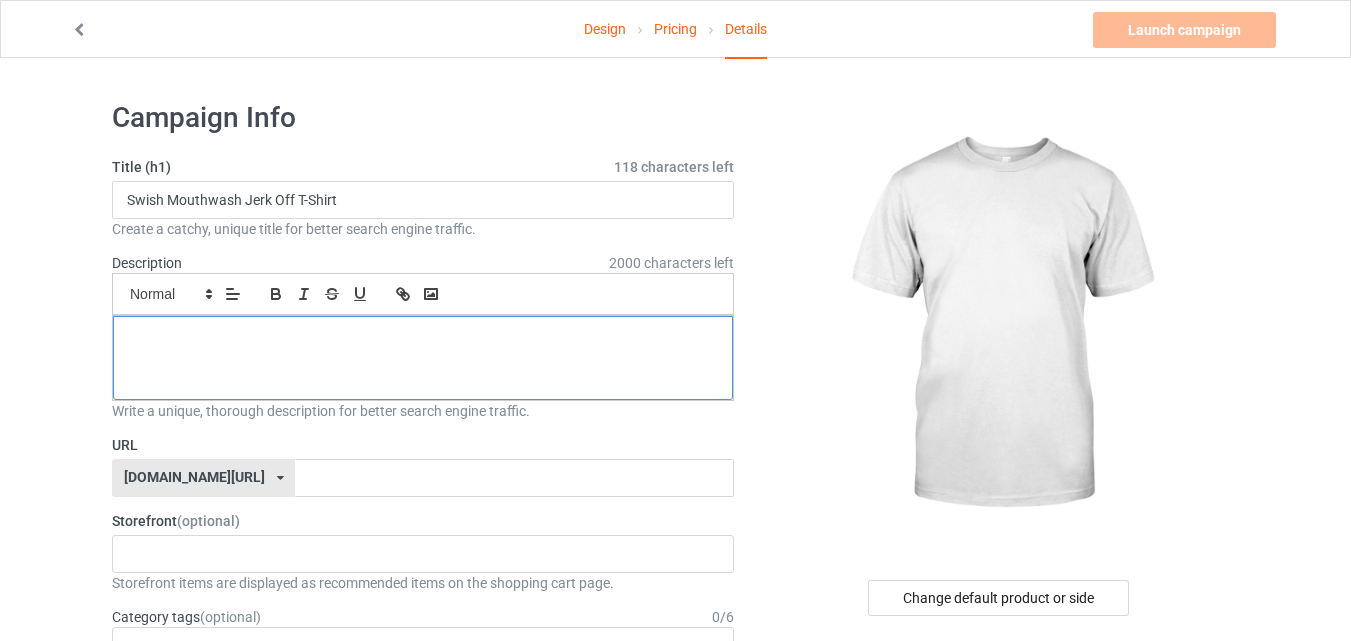 click at bounding box center [423, 358] 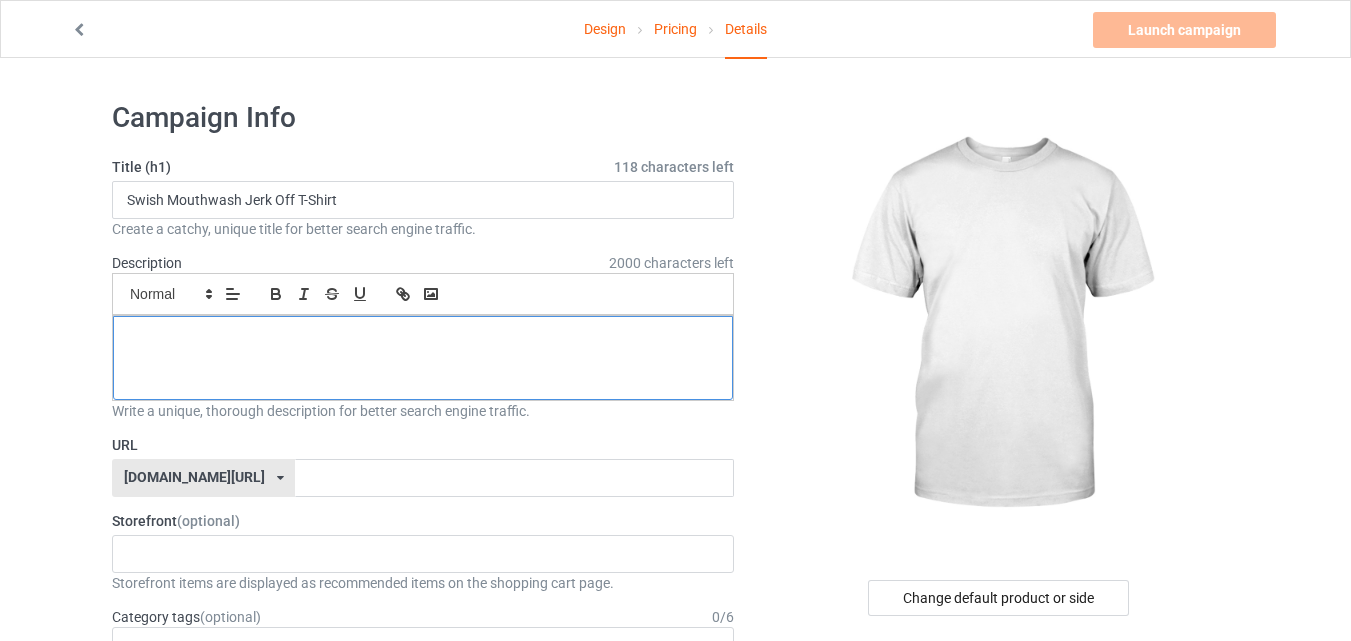 scroll, scrollTop: 0, scrollLeft: 0, axis: both 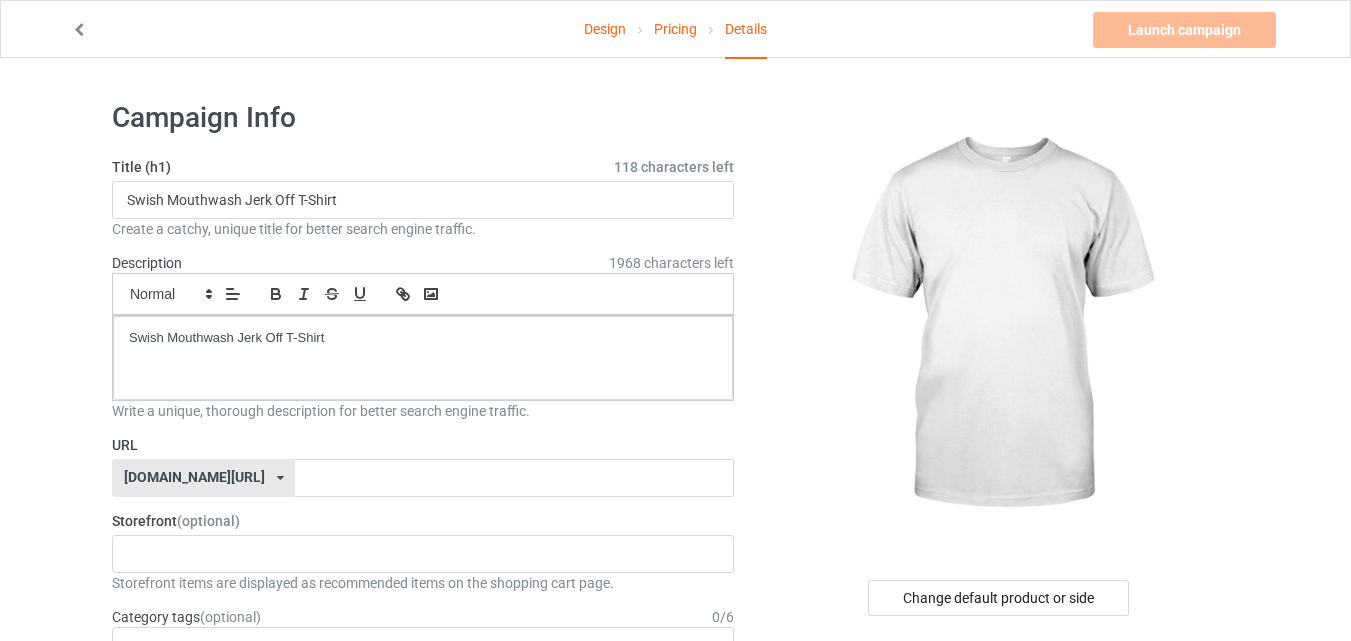 click on "Design Pricing Details Launch campaign Please enter campaign URL Campaign Info Title (h1) 118   characters left Swish Mouthwash Jerk Off T-Shirt Create a catchy, unique title for better search engine traffic. Description 1968   characters left       Small Normal Large Big Huge                                                                                     Swish Mouthwash Jerk Off T-Shirt Write a unique, thorough description for better search engine traffic. URL [DOMAIN_NAME][URL] [DOMAIN_NAME][URL] [DOMAIN_NAME][URL] 632dc4f9a3cad40036efe1db 587d0d41cee36fd012c64a69 Storefront (optional) I Love My 6453336c09c788002f73224f Storefront items are displayed as recommended items on the shopping cart page. Category tags (optional) 0 / 6 Age > [DEMOGRAPHIC_DATA] > 1 Age > [DEMOGRAPHIC_DATA] Months > 1 Month Age > [DEMOGRAPHIC_DATA] Months Age > [DEMOGRAPHIC_DATA] Age > [DEMOGRAPHIC_DATA] > 10 Age > [DEMOGRAPHIC_DATA] Months > 10 Month Age > [DEMOGRAPHIC_DATA] > 100 Sports > Running > 10K Run Age > [DEMOGRAPHIC_DATA] > 11 Age > [DEMOGRAPHIC_DATA] Months > 11 Month Age > [DEMOGRAPHIC_DATA] > 12 Age > [DEMOGRAPHIC_DATA] Months > 12 Month Age > [DEMOGRAPHIC_DATA] > 13 Age > [DEMOGRAPHIC_DATA] > 14 Age > [DEMOGRAPHIC_DATA] 1" at bounding box center [675, 1094] 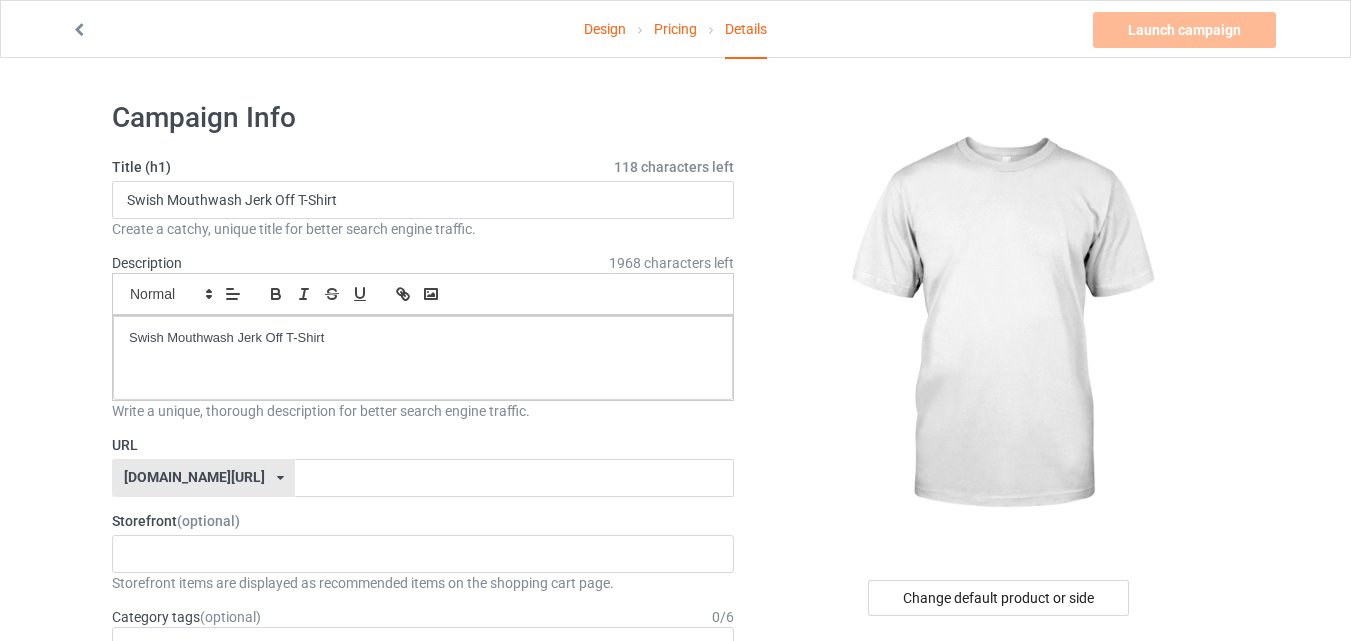 click at bounding box center (280, 478) 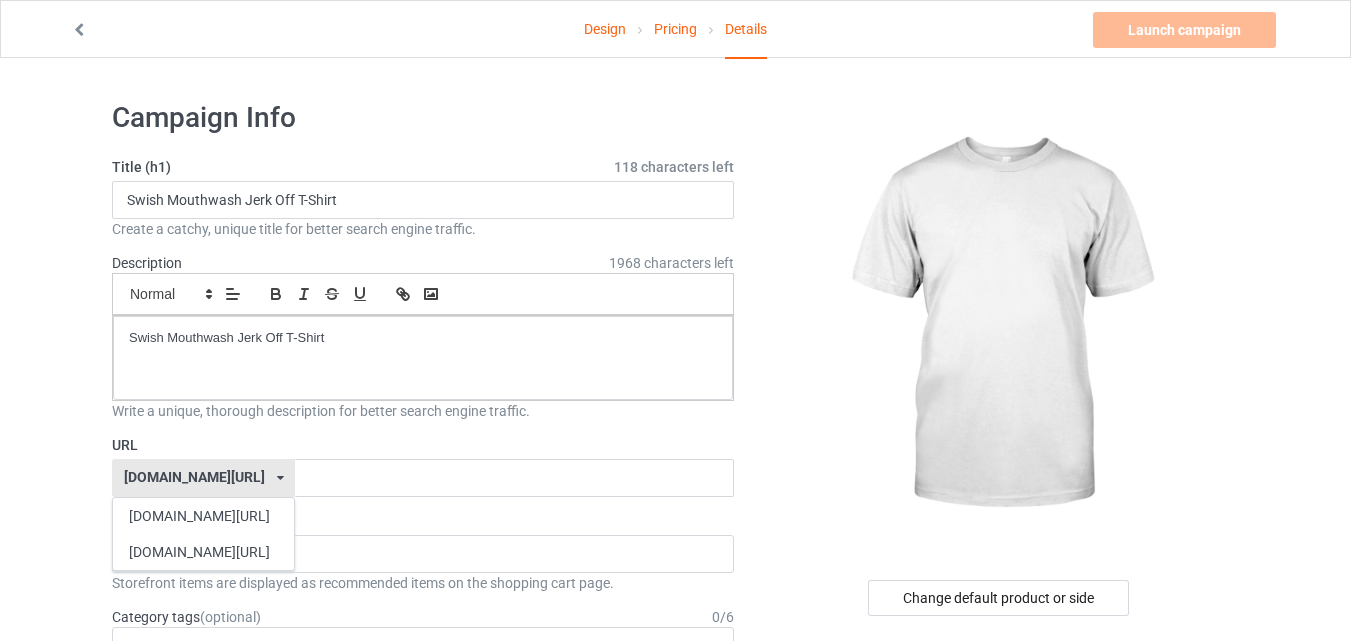 click on "[DOMAIN_NAME][URL]" at bounding box center [203, 552] 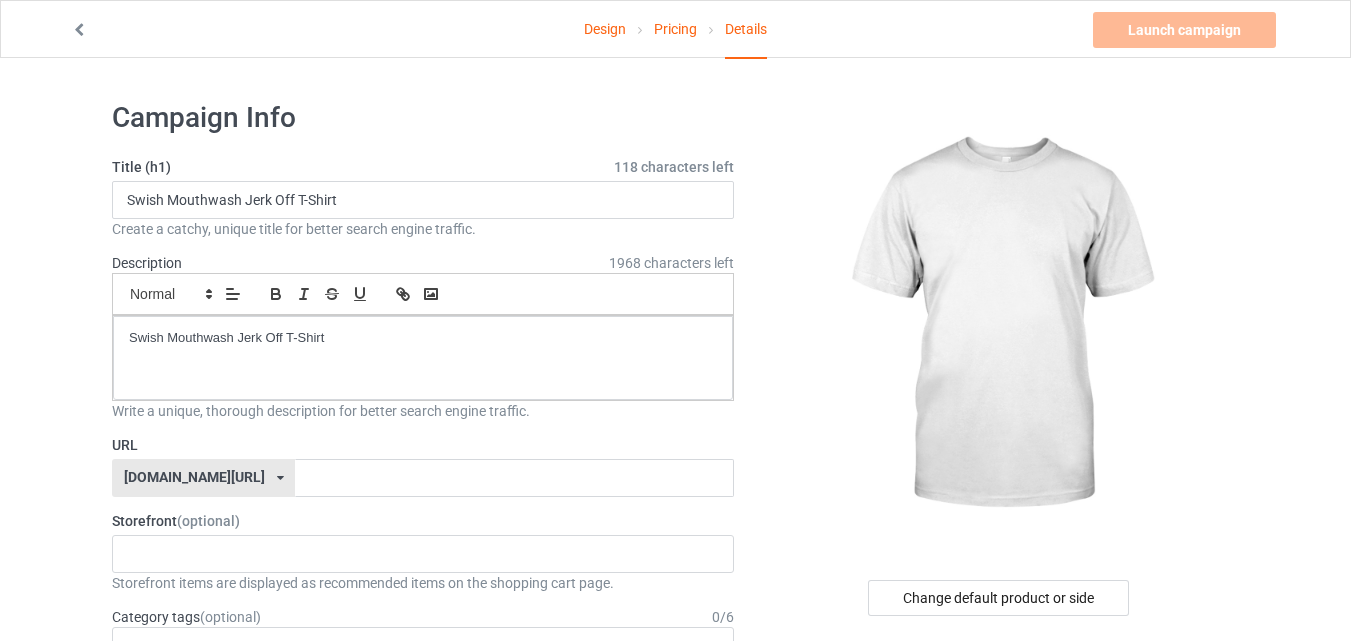 click on "[DOMAIN_NAME][URL] [DOMAIN_NAME][URL] [DOMAIN_NAME][URL] 632dc4f9a3cad40036efe1db 587d0d41cee36fd012c64a69" at bounding box center (203, 478) 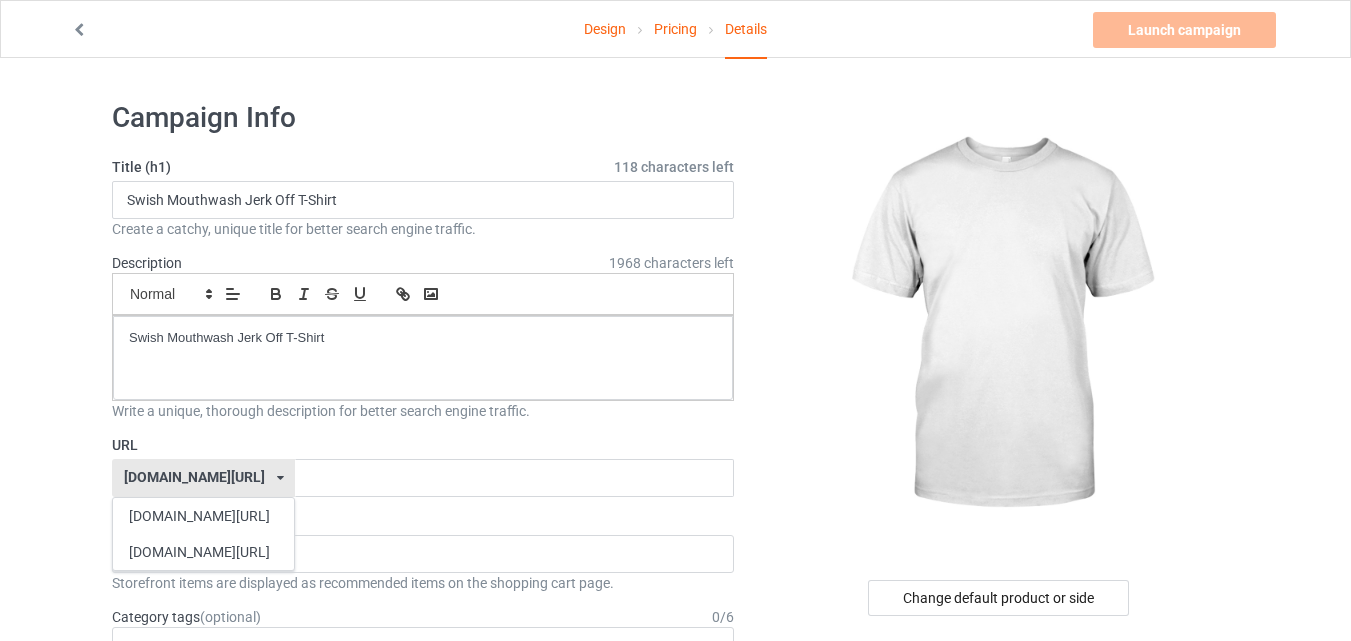 click on "[DOMAIN_NAME][URL]" at bounding box center (203, 552) 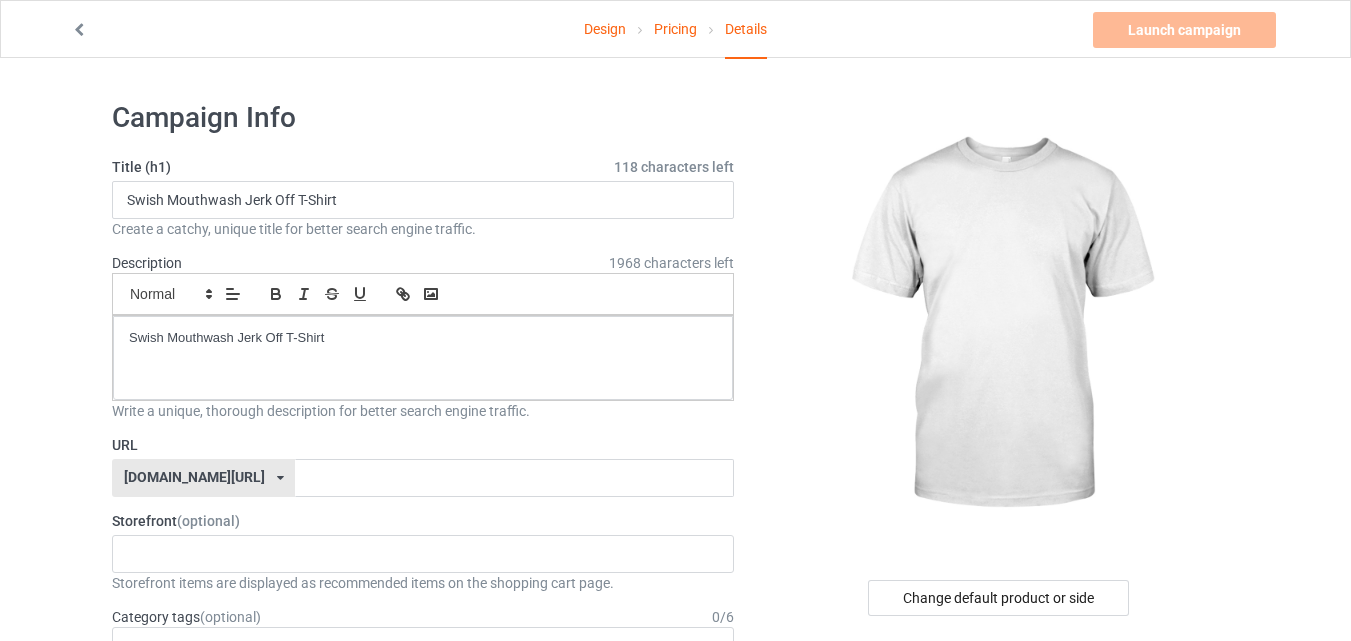 click on "Design Pricing Details Launch campaign Please enter campaign URL Campaign Info Title (h1) 118   characters left Swish Mouthwash Jerk Off T-Shirt Create a catchy, unique title for better search engine traffic. Description 1968   characters left       Small Normal Large Big Huge                                                                                     Swish Mouthwash Jerk Off T-Shirt Write a unique, thorough description for better search engine traffic. URL [DOMAIN_NAME][URL] [DOMAIN_NAME][URL] [DOMAIN_NAME][URL] 632dc4f9a3cad40036efe1db 587d0d41cee36fd012c64a69 Storefront (optional) No result found Storefront items are displayed as recommended items on the shopping cart page. Category tags (optional) 0 / 6 Age > [DEMOGRAPHIC_DATA] > 1 Age > [DEMOGRAPHIC_DATA] Months > 1 Month Age > [DEMOGRAPHIC_DATA] Months Age > [DEMOGRAPHIC_DATA] Age > [DEMOGRAPHIC_DATA] > 10 Age > [DEMOGRAPHIC_DATA] Months > 10 Month Age > [DEMOGRAPHIC_DATA] > 100 Sports > Running > 10K Run Age > [DEMOGRAPHIC_DATA] > 11 Age > [DEMOGRAPHIC_DATA] Months > 11 Month Age > [DEMOGRAPHIC_DATA] > 12 Age > [DEMOGRAPHIC_DATA] Months > 12 Month Age > [DEMOGRAPHIC_DATA] > 13 Age > [DEMOGRAPHIC_DATA] > 14 Age > [DEMOGRAPHIC_DATA] > 15 Age > [DEMOGRAPHIC_DATA] > 16" at bounding box center [675, 1094] 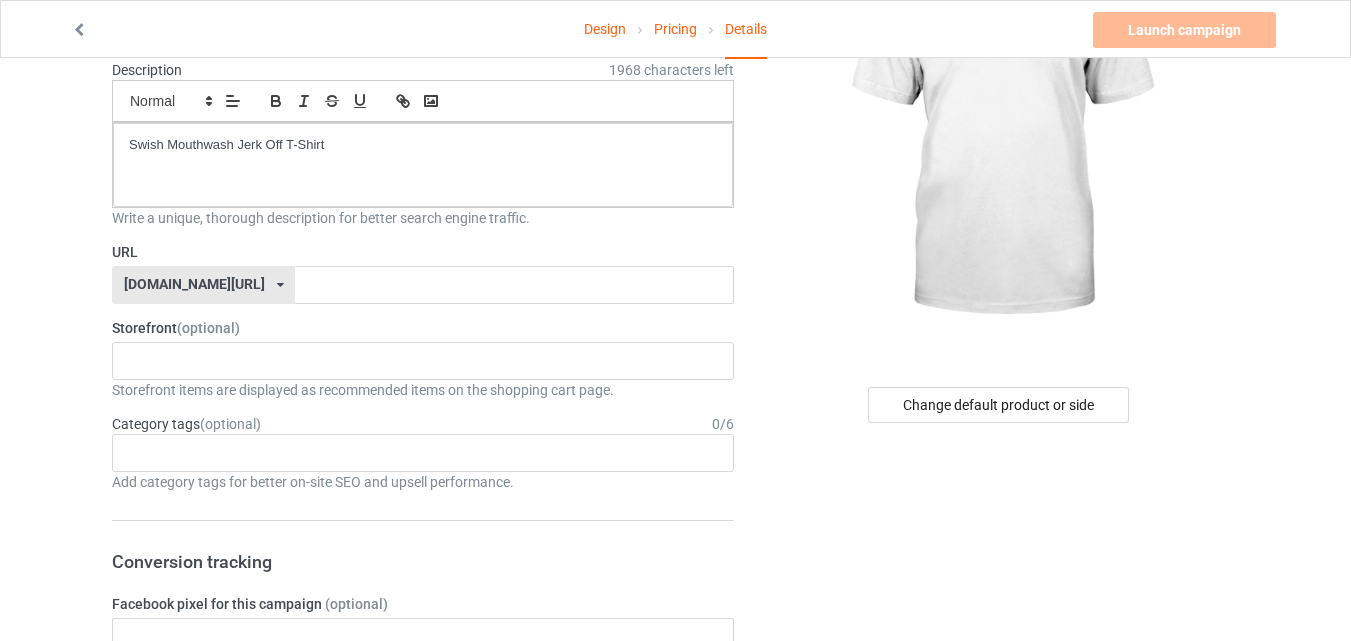 scroll, scrollTop: 200, scrollLeft: 0, axis: vertical 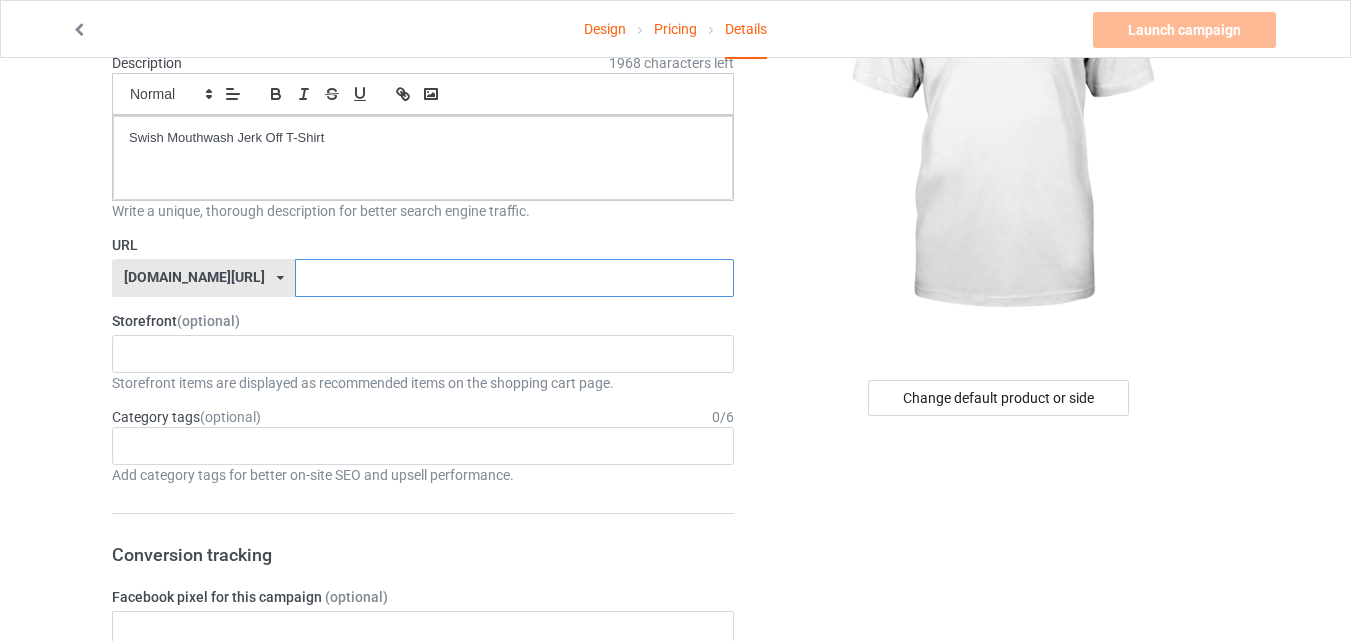 paste on "Swish Mouthwash Jerk Off T-Shirt" 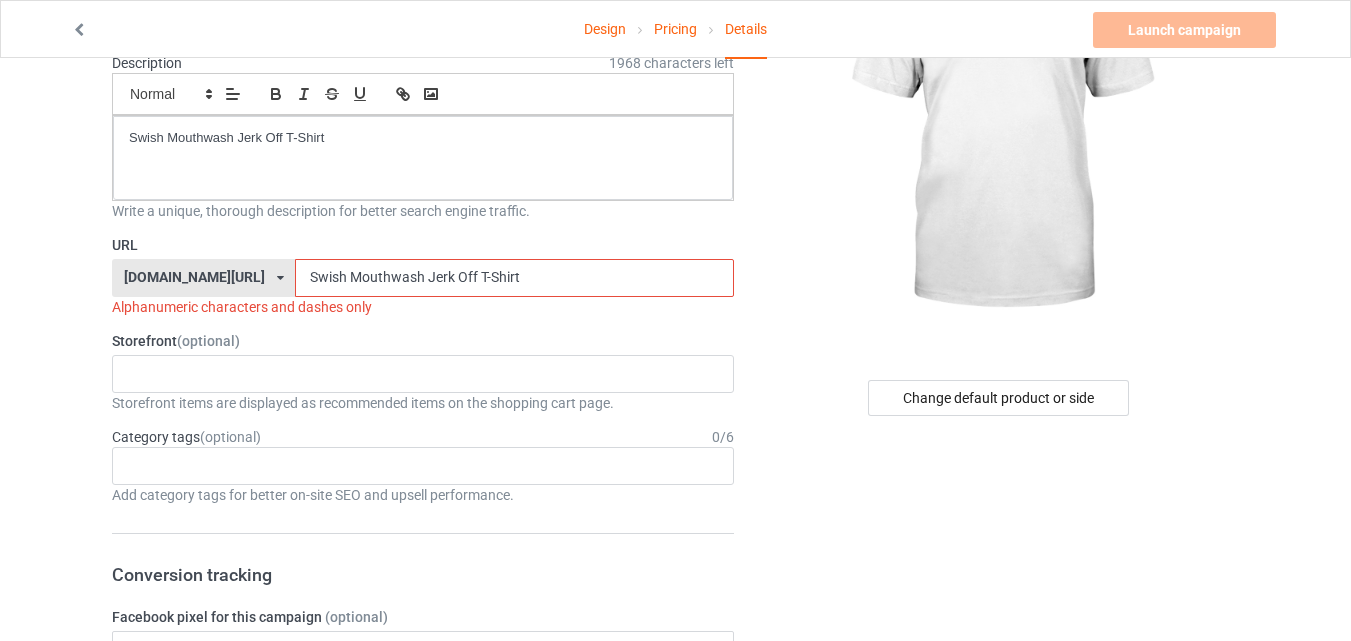 drag, startPoint x: 289, startPoint y: 271, endPoint x: 529, endPoint y: 278, distance: 240.10207 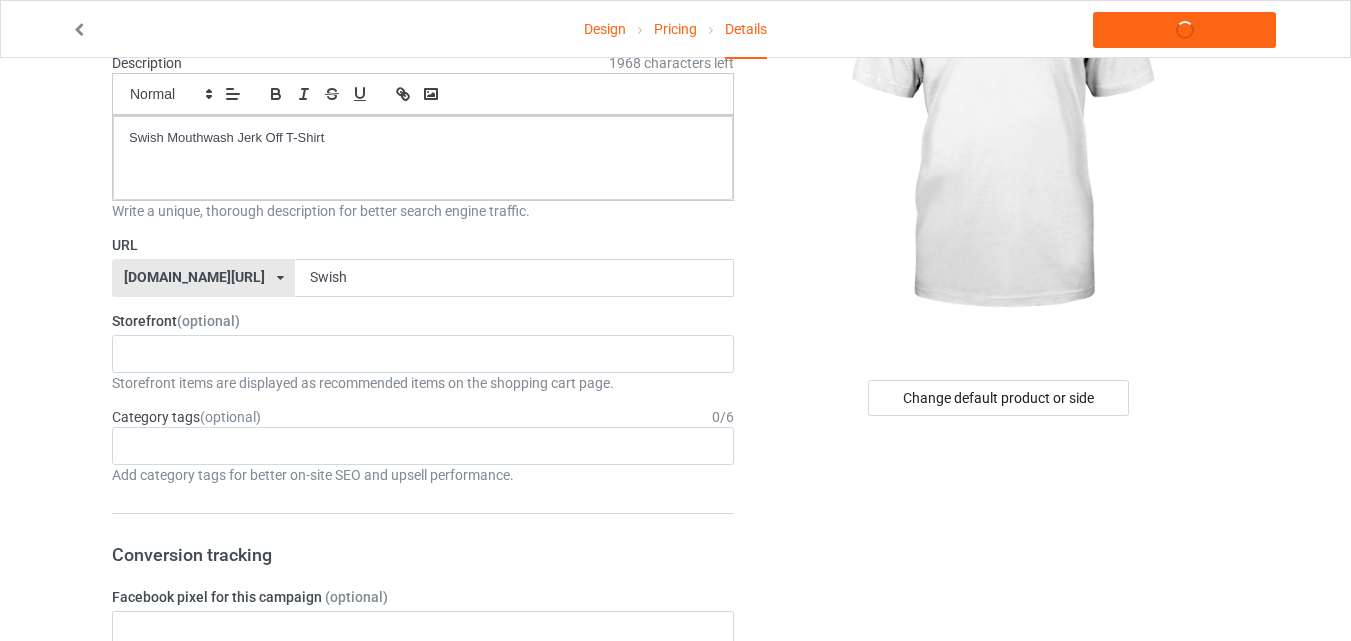 click on "Design Pricing Details Launch campaign Campaign Info Title (h1) 118   characters left Swish Mouthwash Jerk Off T-Shirt Create a catchy, unique title for better search engine traffic. Description 1968   characters left       Small Normal Large Big Huge                                                                                     Swish Mouthwash Jerk Off T-Shirt Write a unique, thorough description for better search engine traffic. URL [DOMAIN_NAME][URL] [DOMAIN_NAME][URL] [DOMAIN_NAME][URL] 632dc4f9a3cad40036efe1db 587d0d41cee36fd012c64a69 Swish Storefront (optional) No result found Storefront items are displayed as recommended items on the shopping cart page. Category tags (optional) 0 / 6 Age > [DEMOGRAPHIC_DATA] > 1 Age > [DEMOGRAPHIC_DATA] Months > 1 Month Age > [DEMOGRAPHIC_DATA] Months Age > [DEMOGRAPHIC_DATA] Age > [DEMOGRAPHIC_DATA] > 10 Age > [DEMOGRAPHIC_DATA] Months > 10 Month Age > [DEMOGRAPHIC_DATA] > 100 Sports > Running > 10K Run Age > [DEMOGRAPHIC_DATA] > 11 Age > [DEMOGRAPHIC_DATA] Months > 11 Month Age > [DEMOGRAPHIC_DATA] > 12 Age > [DEMOGRAPHIC_DATA] Months > 12 Month Age > [DEMOGRAPHIC_DATA] > 13 Age > [DEMOGRAPHIC_DATA] > 14 Age > [DEMOGRAPHIC_DATA] > 15 Sports > Running > 15K Run Age Jobs" at bounding box center [675, 894] 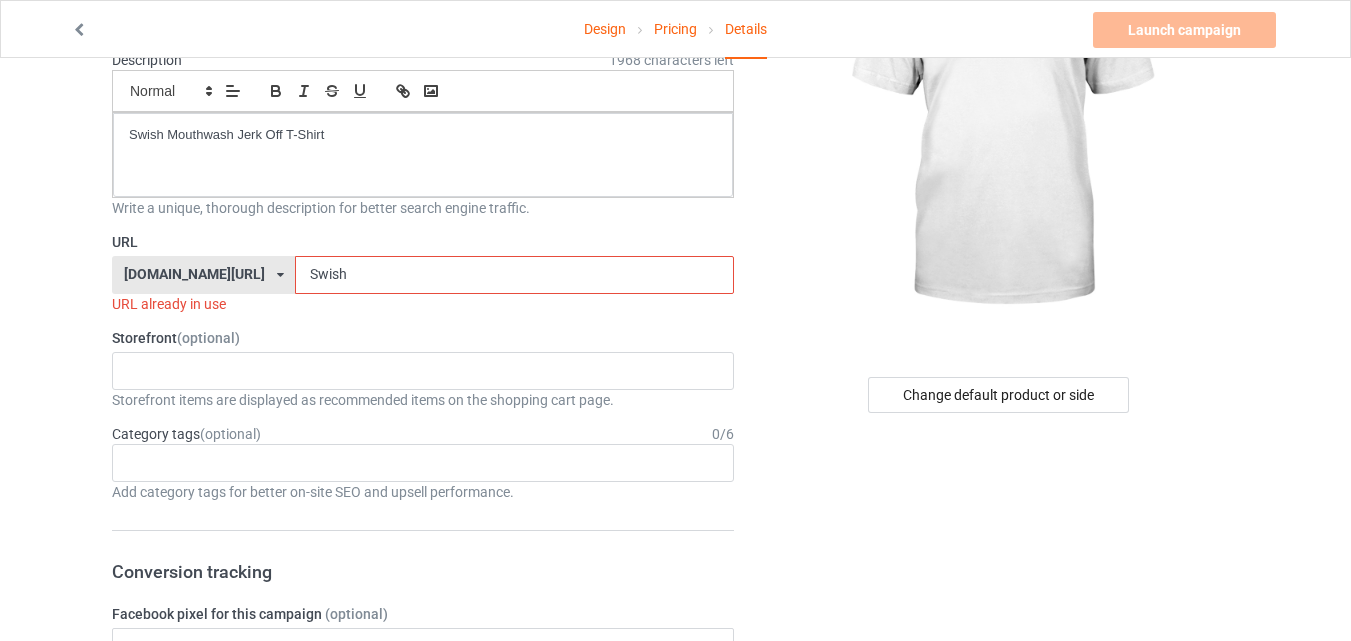 scroll, scrollTop: 210, scrollLeft: 0, axis: vertical 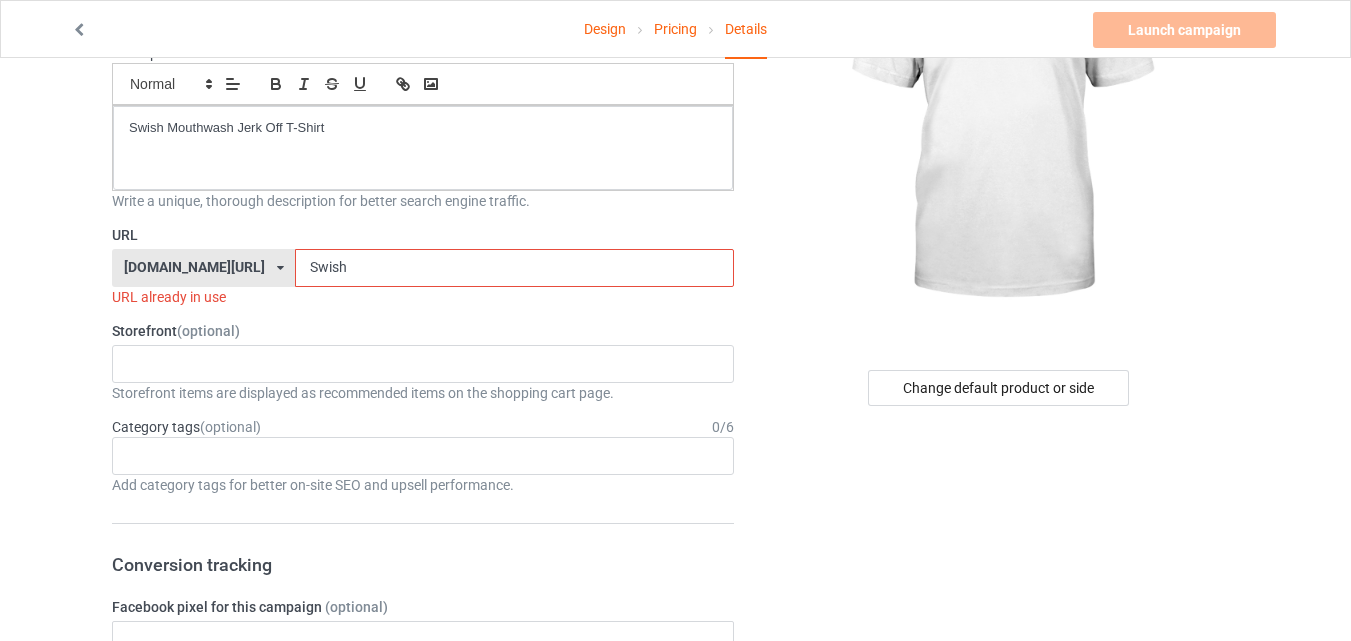click on "Swish" at bounding box center (514, 268) 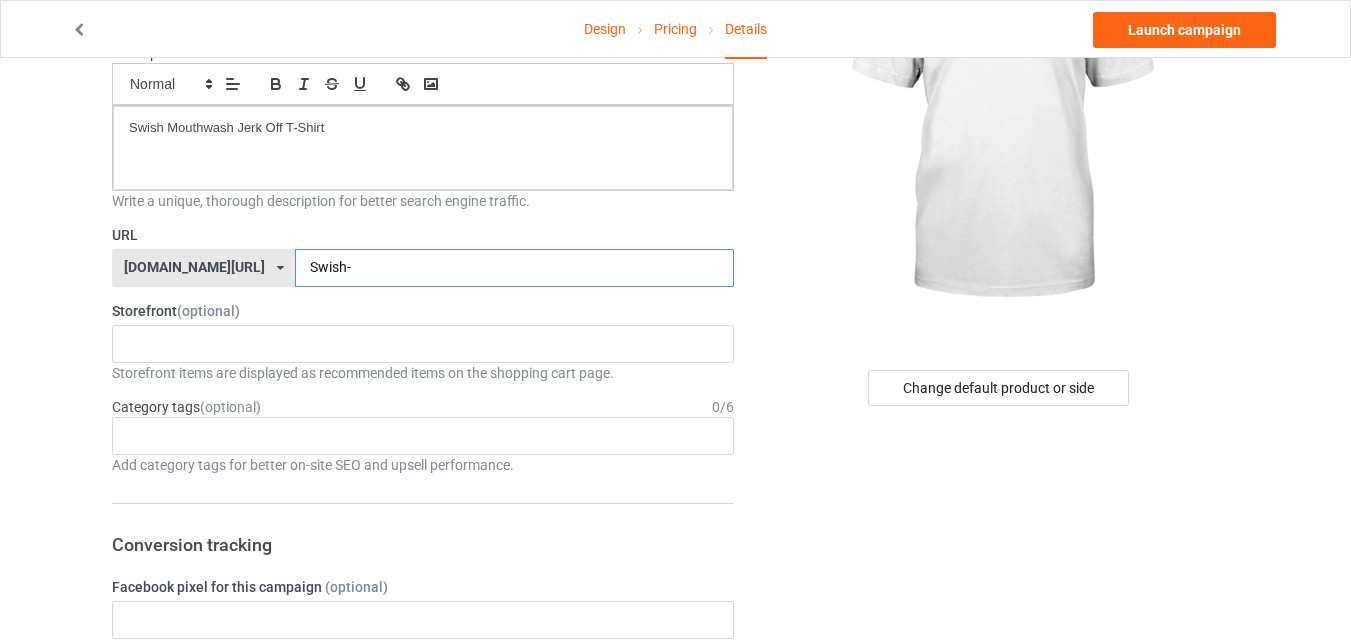 type on "Swish-" 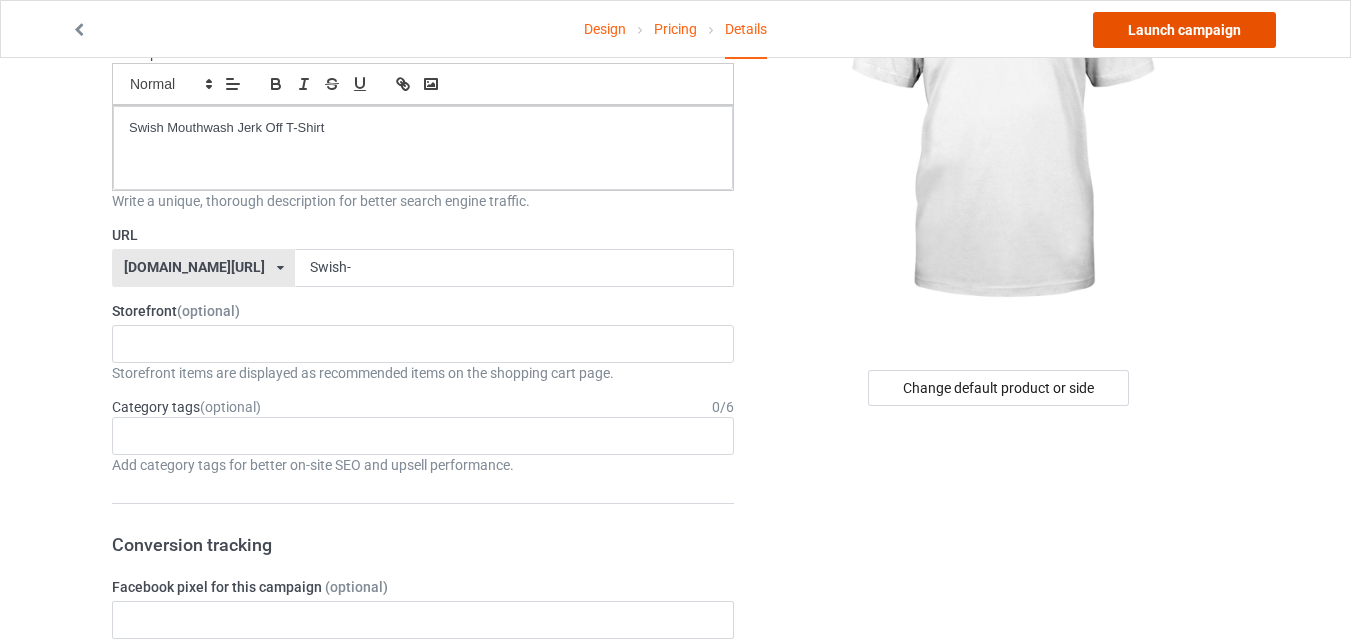 click on "Launch campaign" at bounding box center [1184, 30] 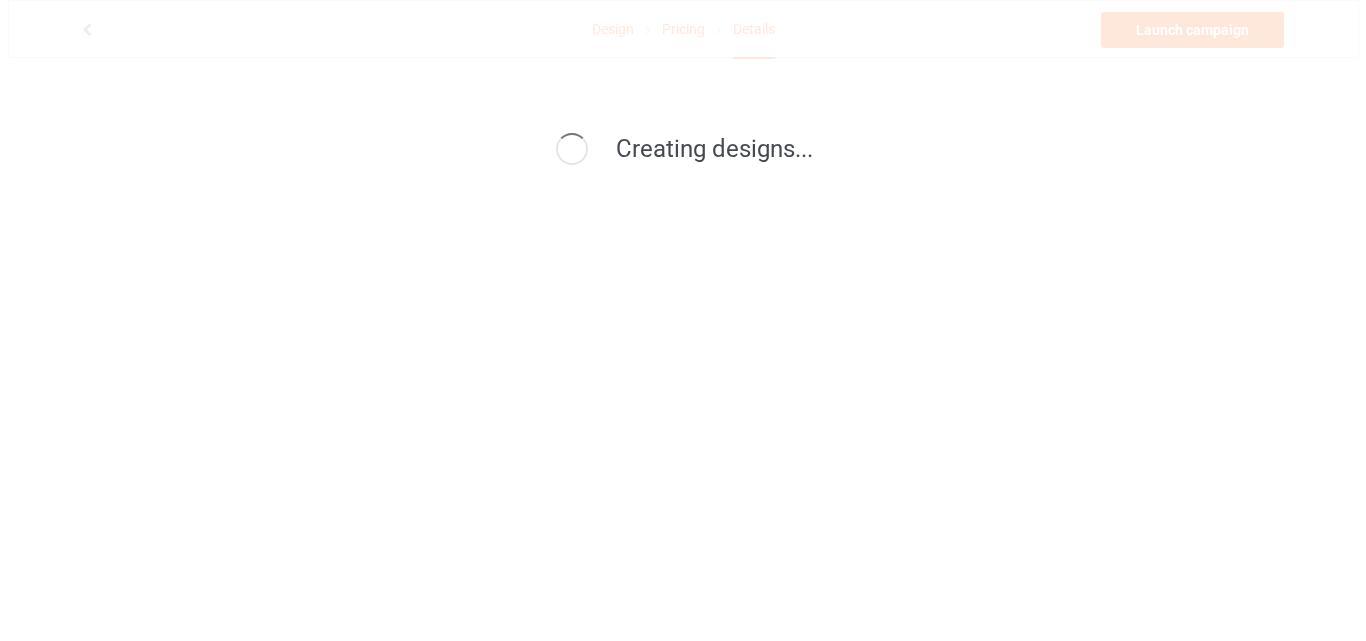 scroll, scrollTop: 0, scrollLeft: 0, axis: both 